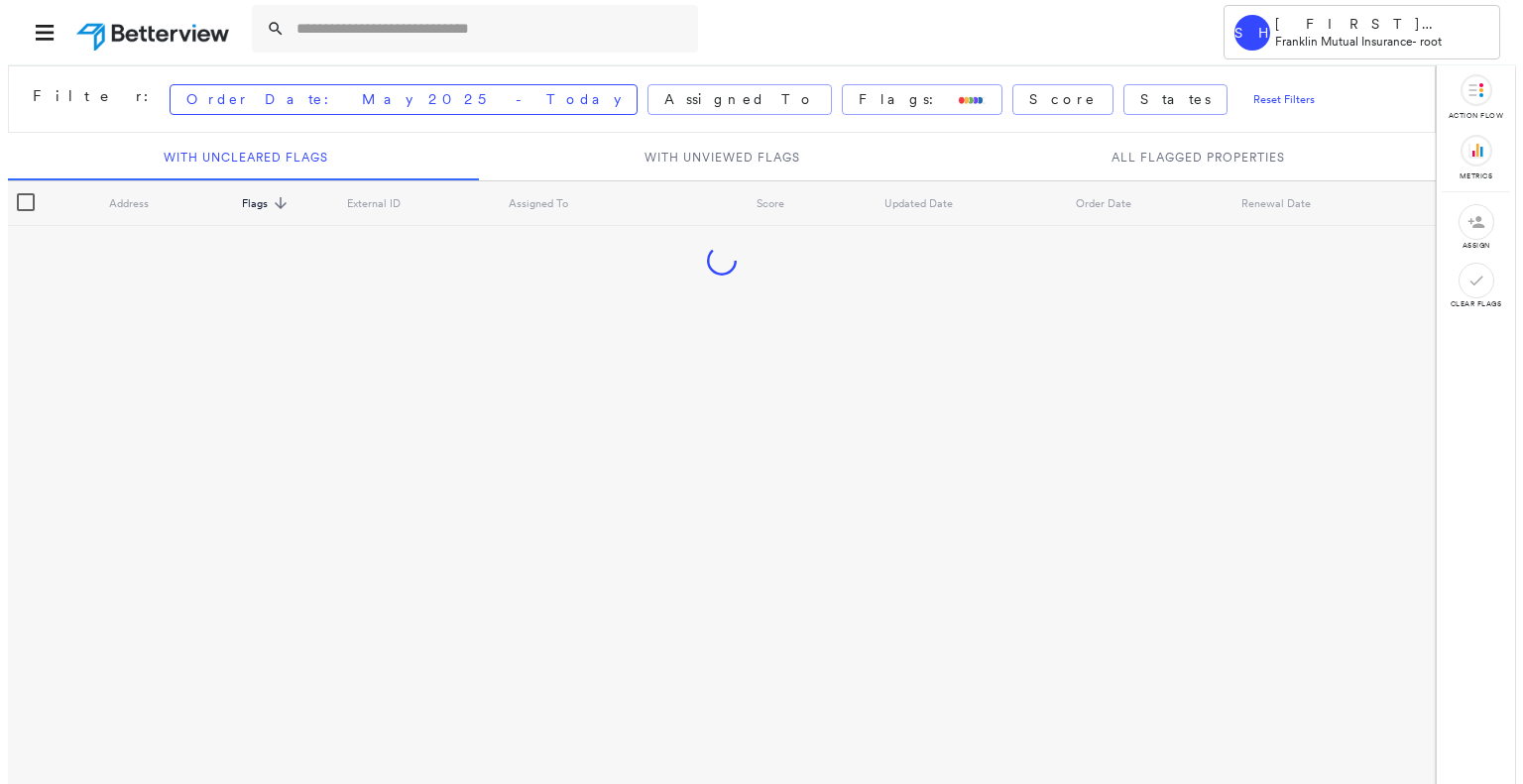 scroll, scrollTop: 0, scrollLeft: 0, axis: both 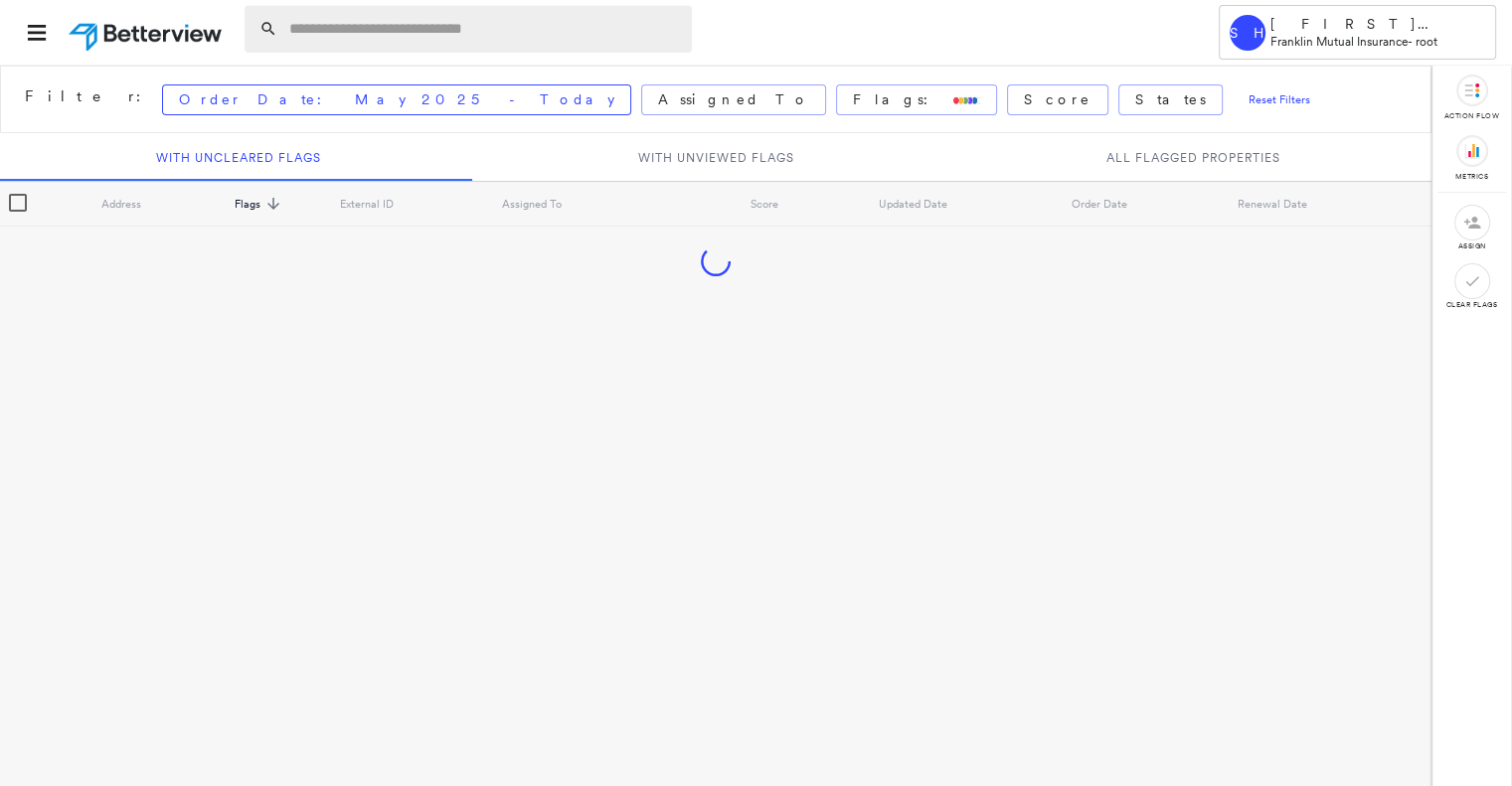 click at bounding box center (484, 29) 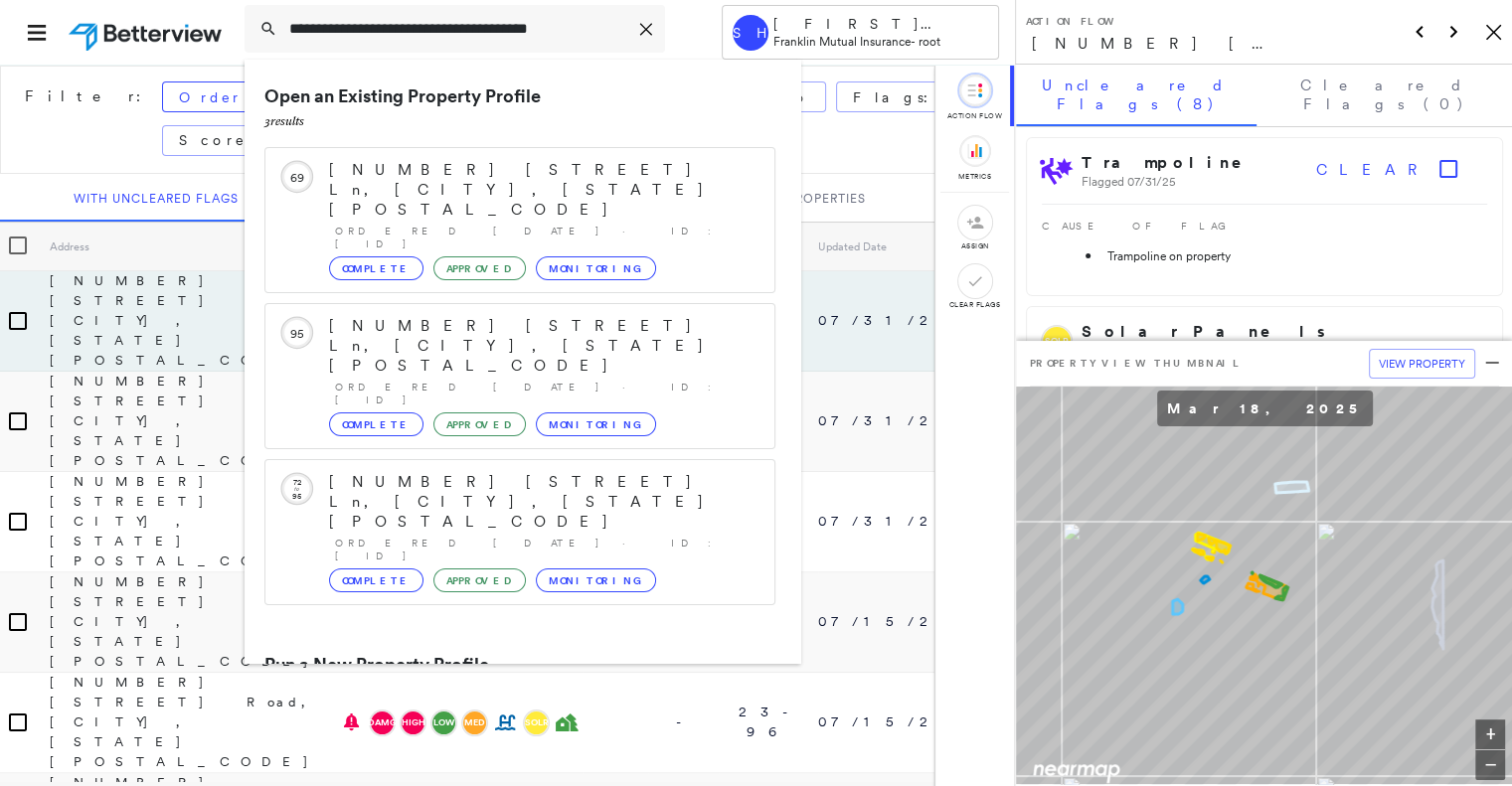 type on "**********" 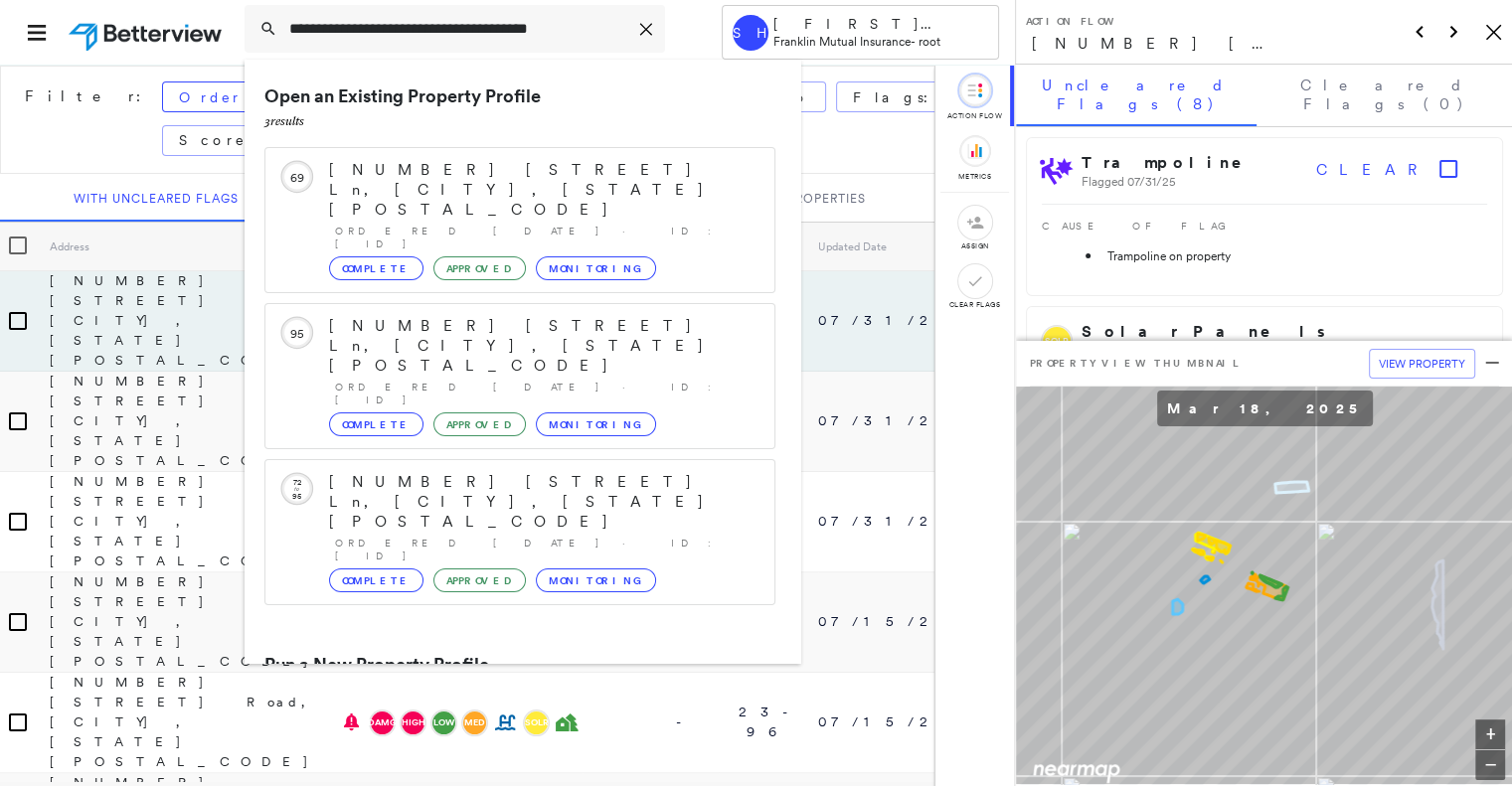 click on "[NUMBER] [STREET] Ln, [CITY], [STATE] [POSTAL_CODE]" at bounding box center [498, 740] 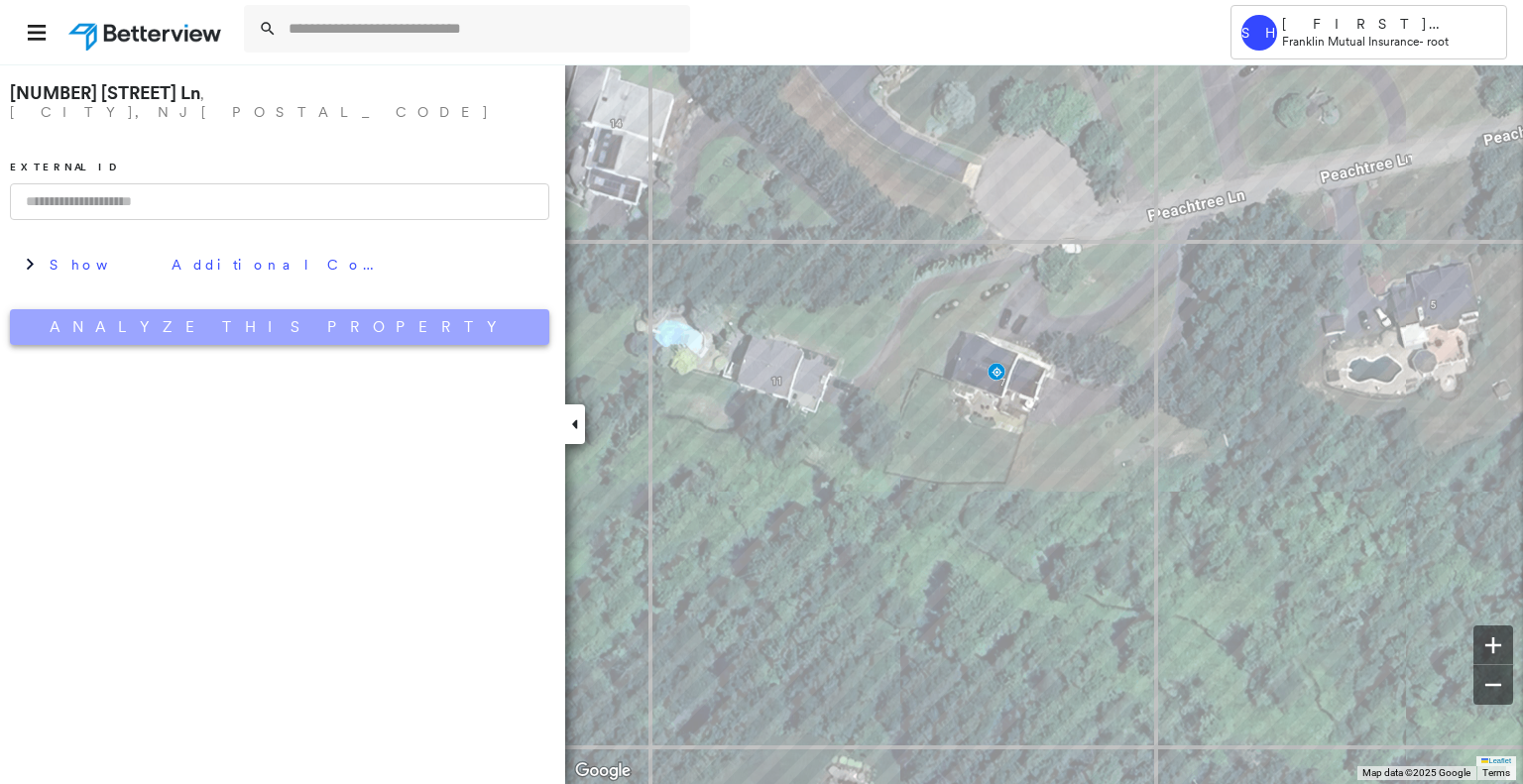 click on "Analyze This Property" at bounding box center (280, 327) 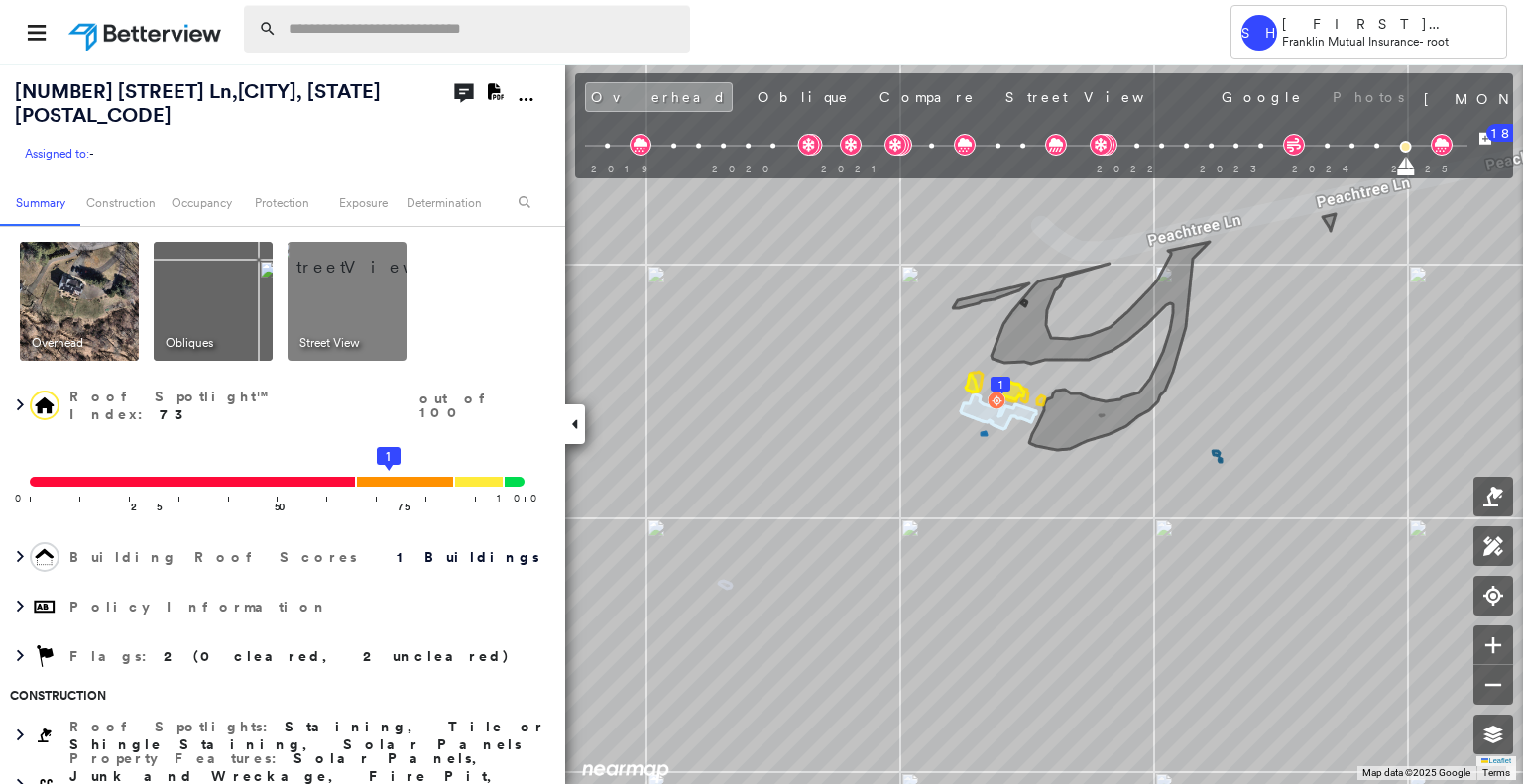 click at bounding box center [483, 29] 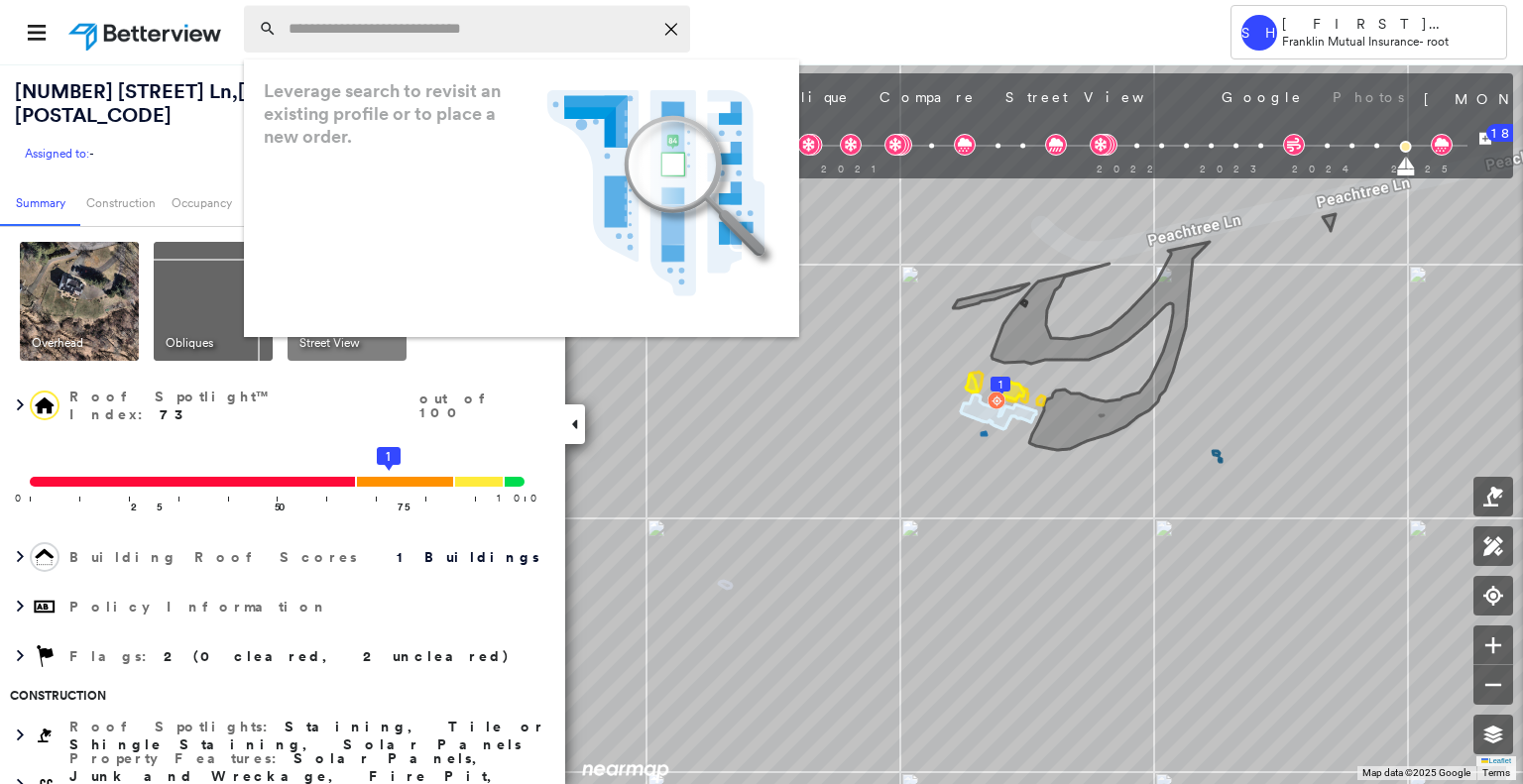 paste on "**********" 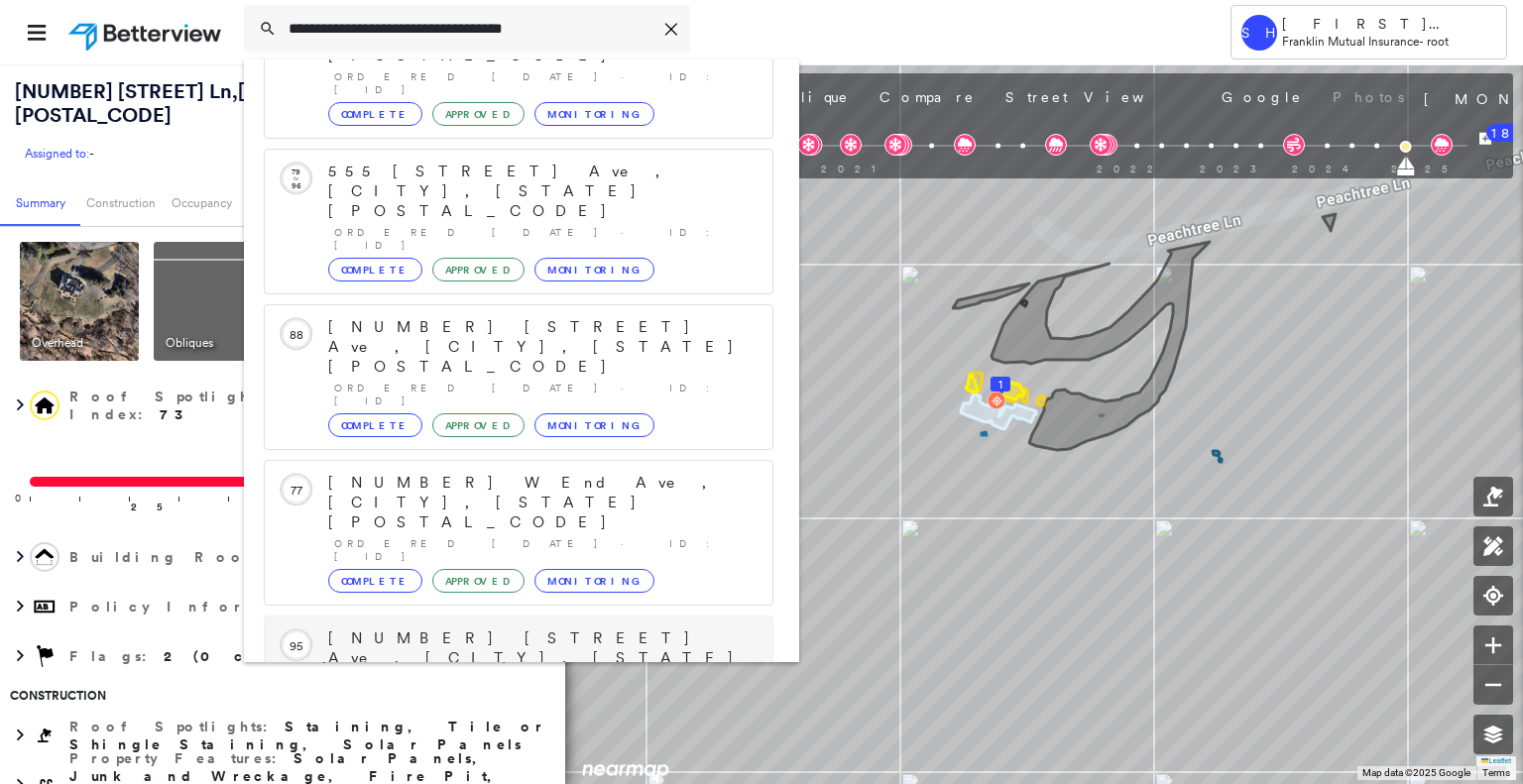 scroll, scrollTop: 206, scrollLeft: 0, axis: vertical 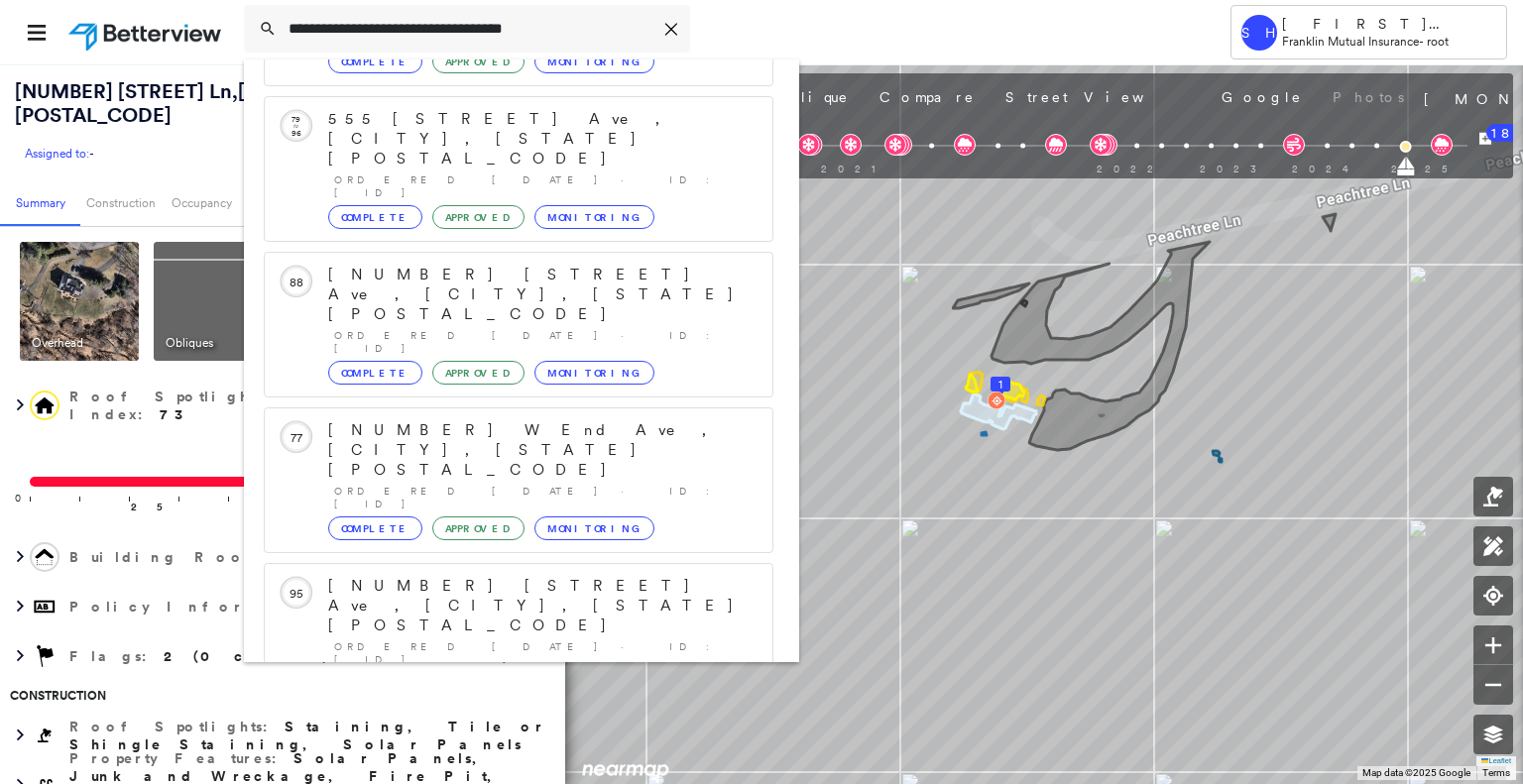 type on "**********" 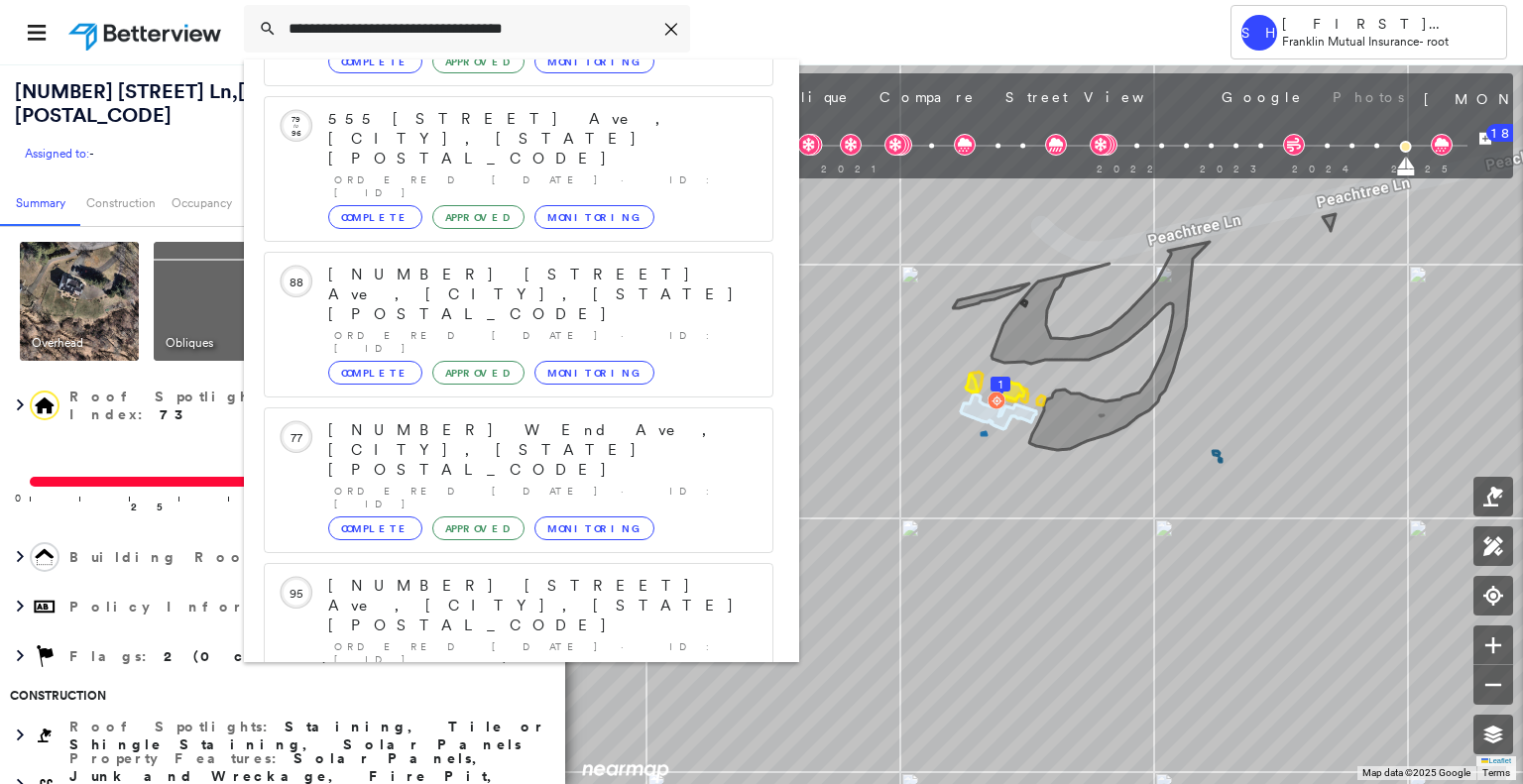 click on "[NUMBER] [STREET] Ave, [CITY], [STATE] [POSTAL_CODE] Group Created with Sketch." at bounding box center (519, 895) 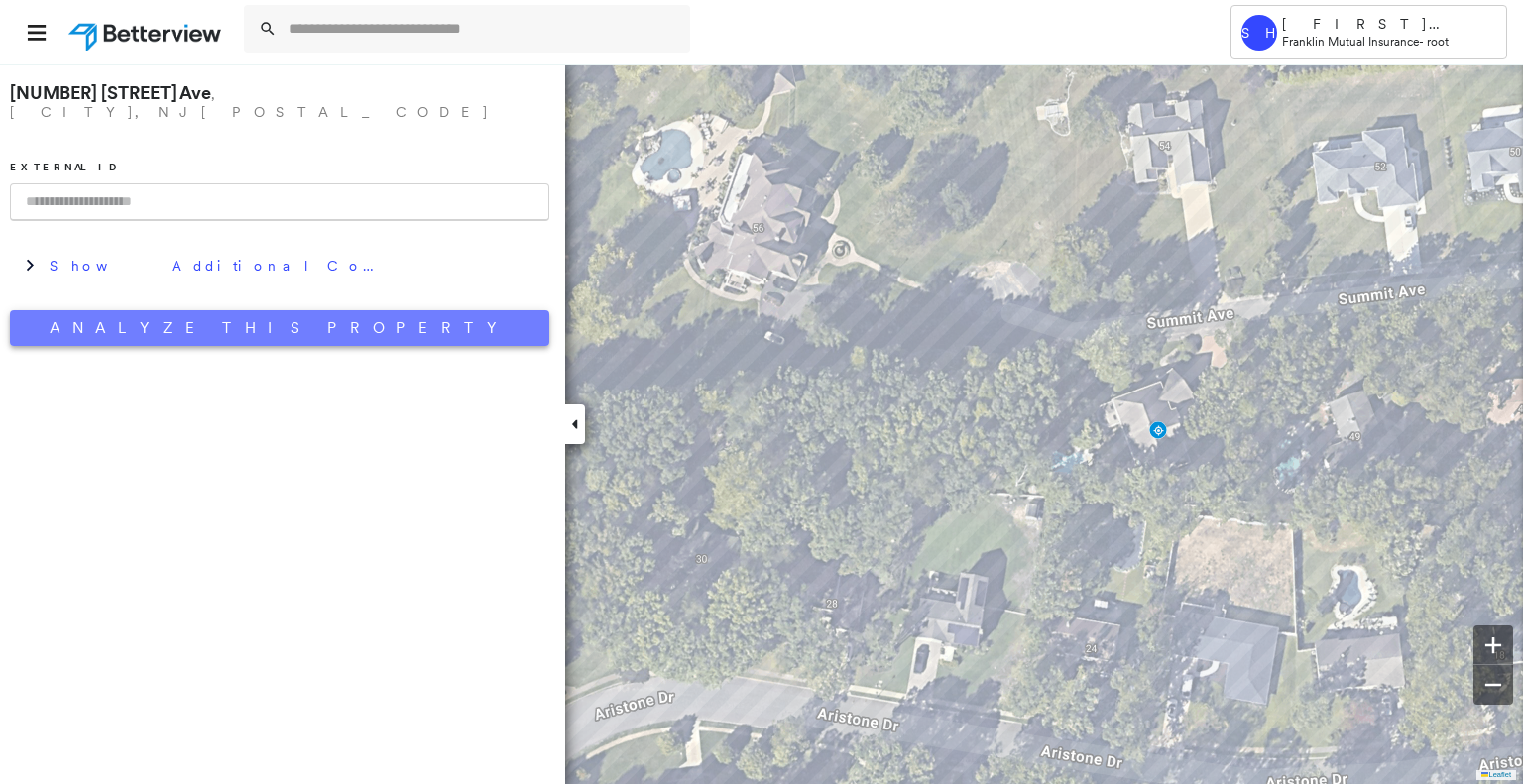 click on "Analyze This Property" at bounding box center [280, 328] 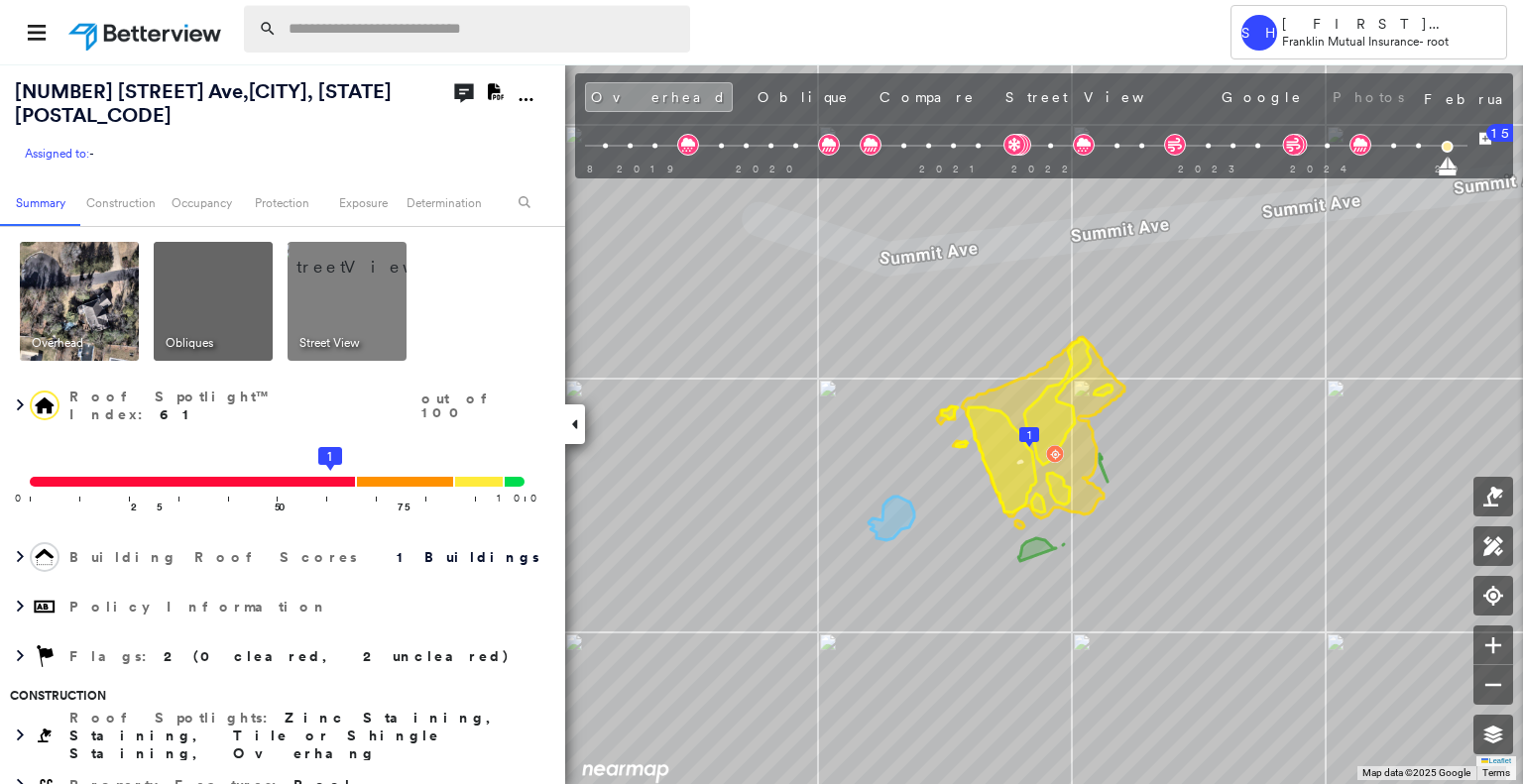 click at bounding box center (483, 29) 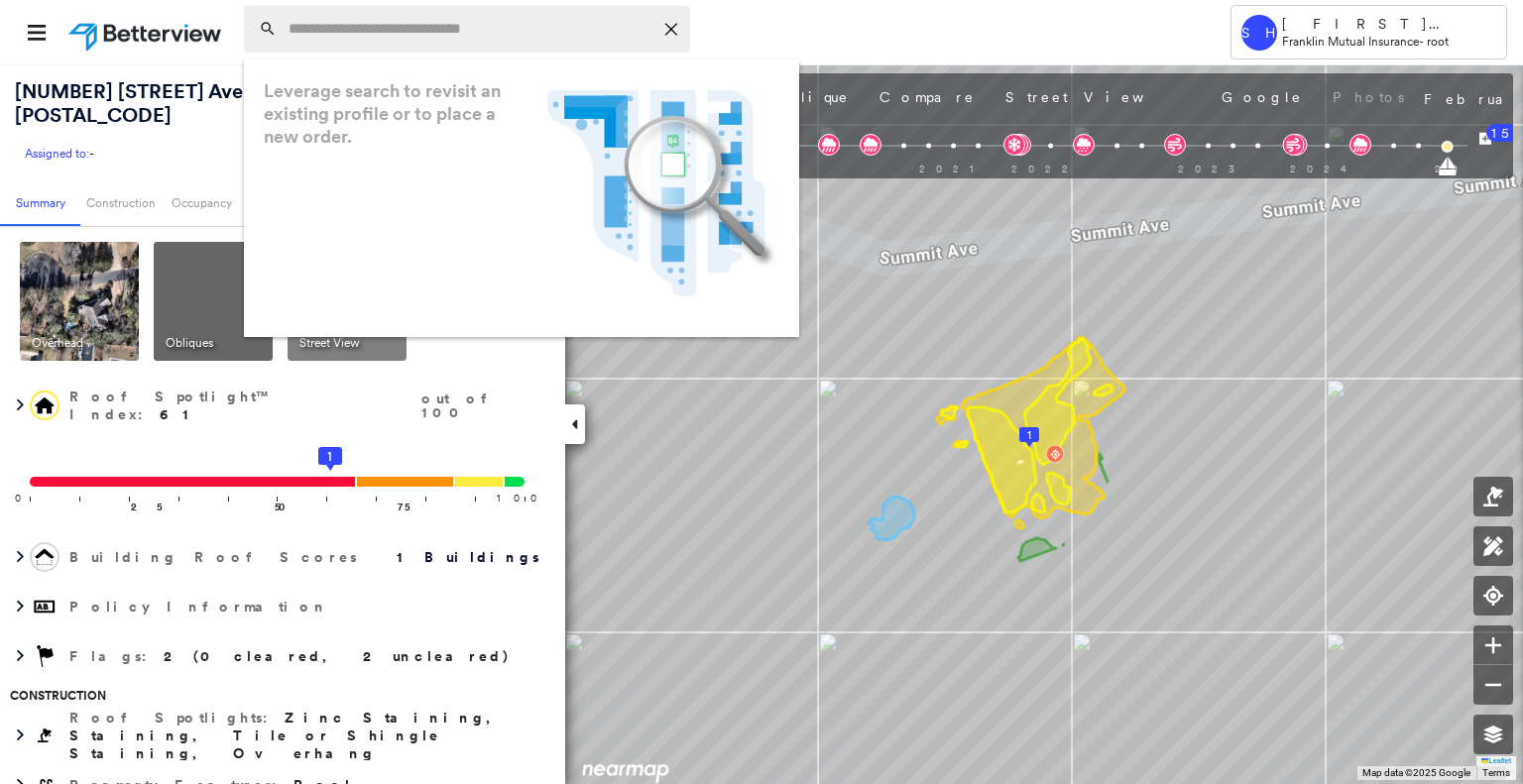 paste on "**********" 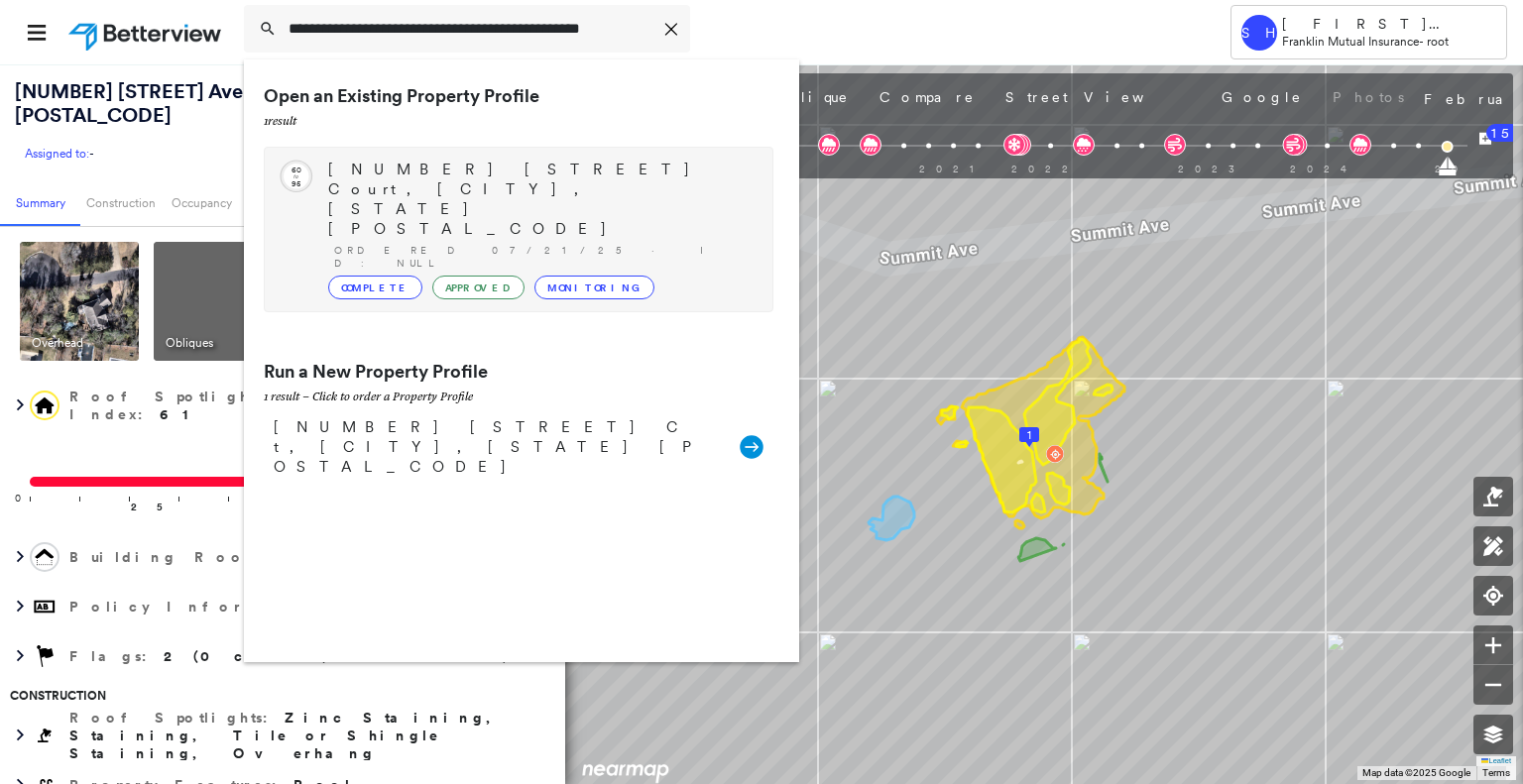type on "**********" 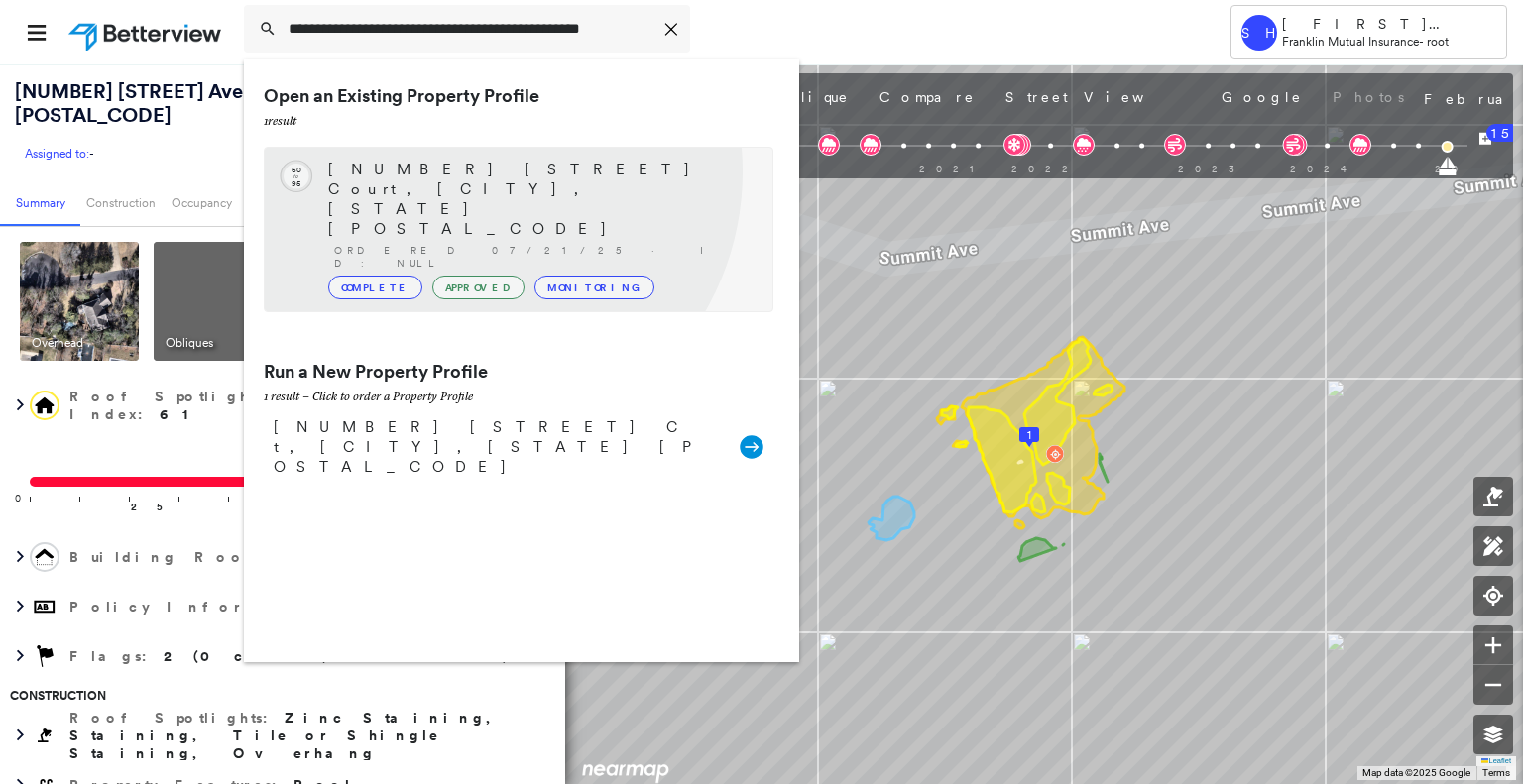 click on "[NUMBER] [STREET] Court, [CITY], [STATE] [POSTAL_CODE]" at bounding box center (540, 199) 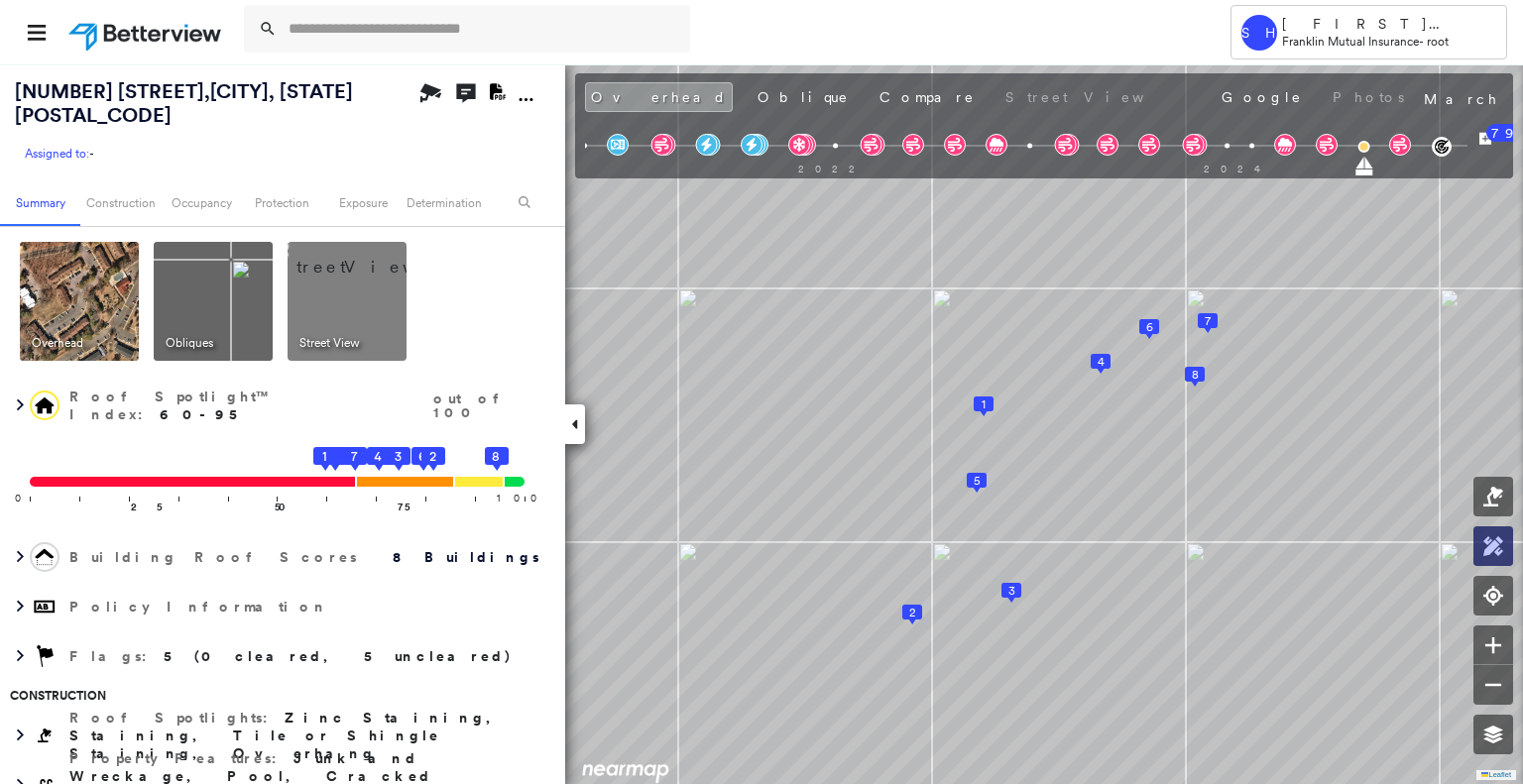 click at bounding box center [1493, 546] 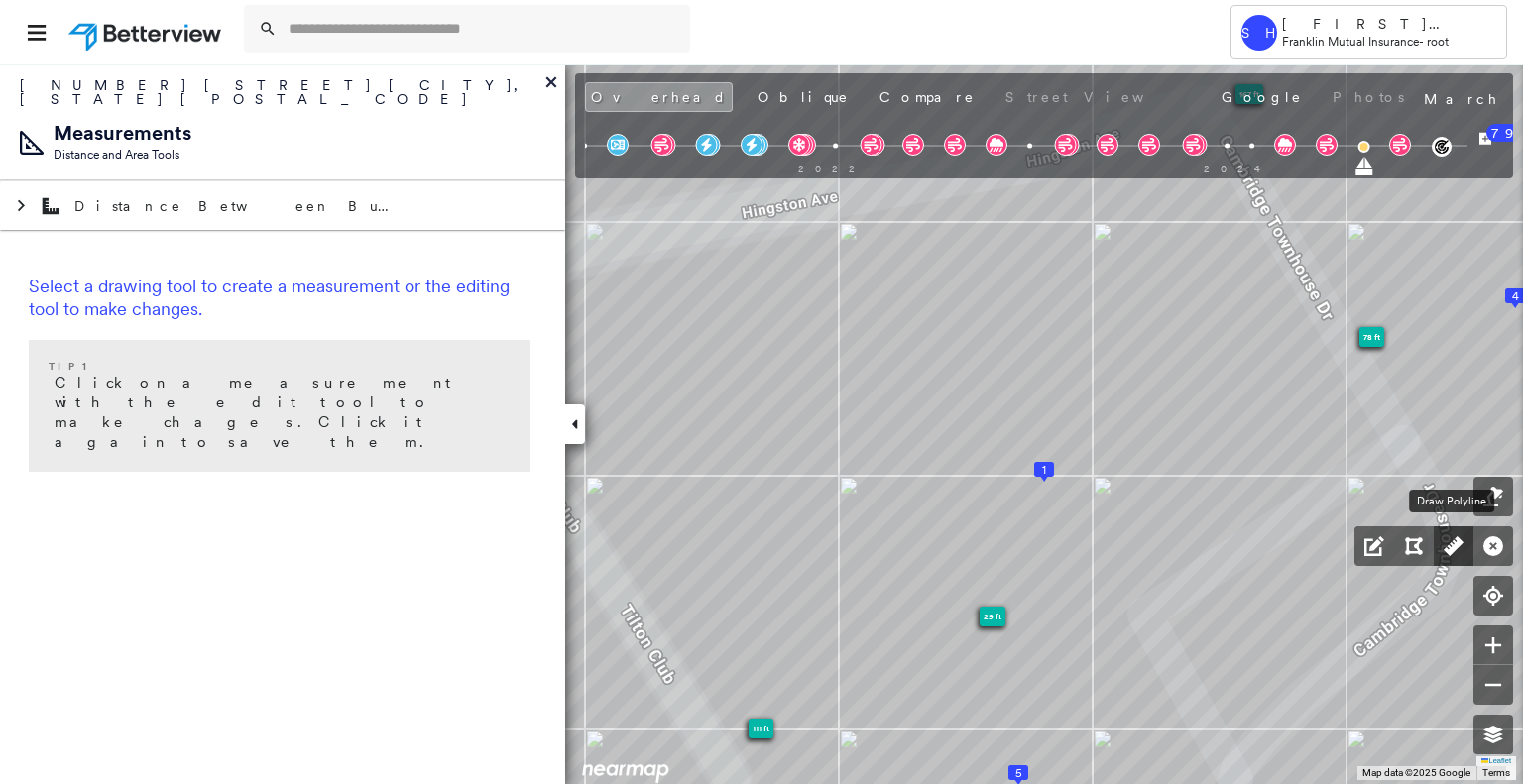 click 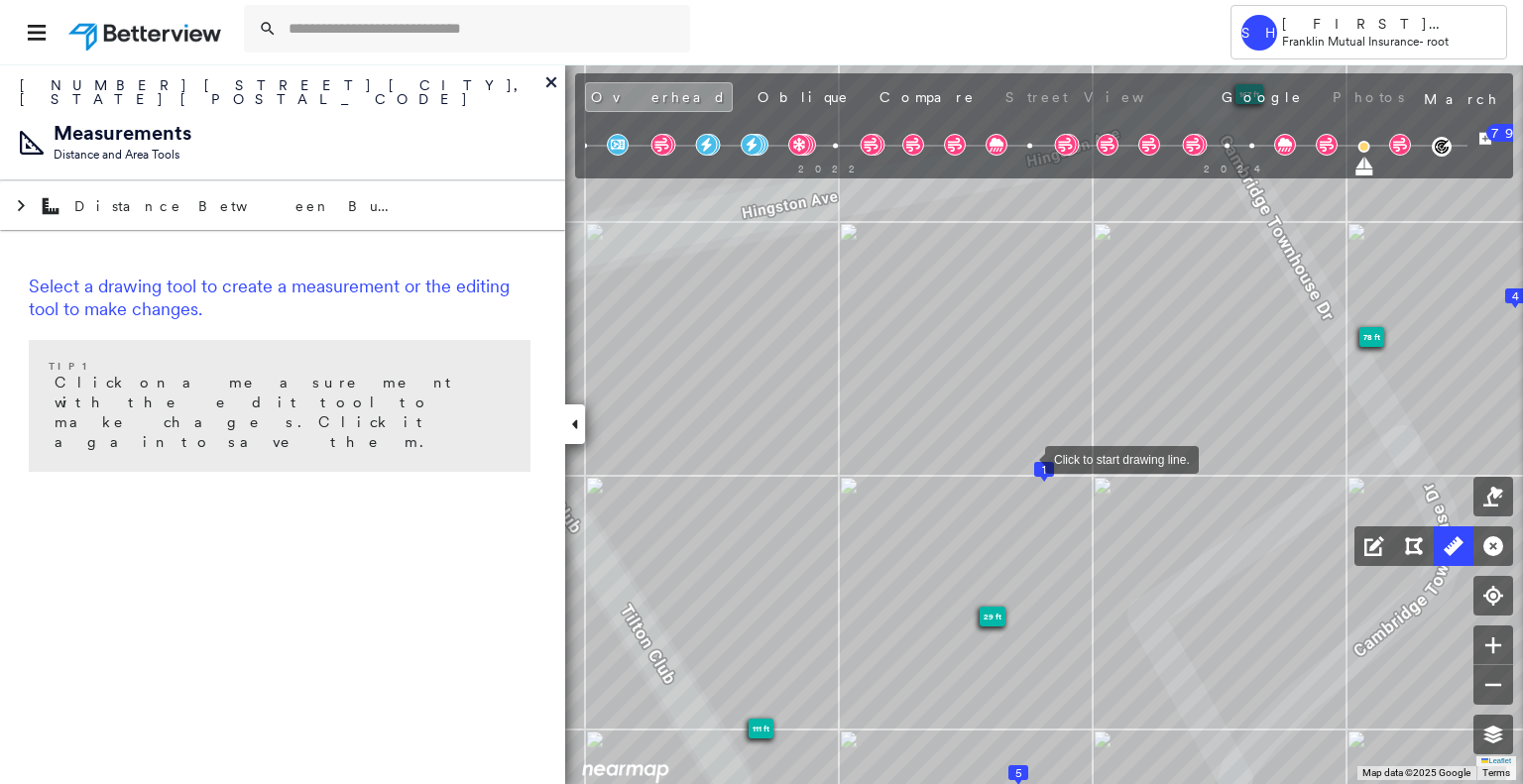 click at bounding box center (1025, 458) 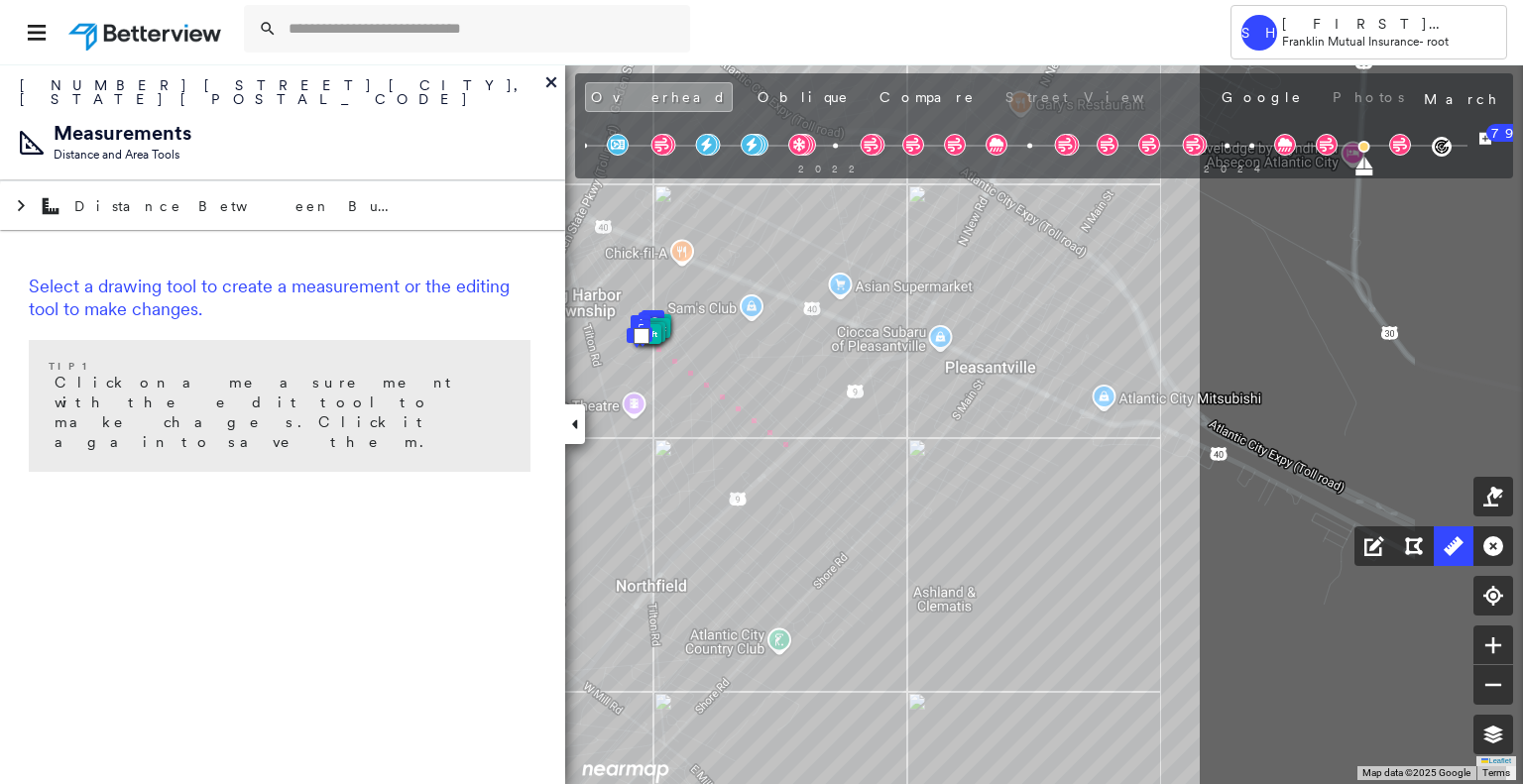 drag, startPoint x: 1297, startPoint y: 460, endPoint x: 757, endPoint y: 474, distance: 540.1815 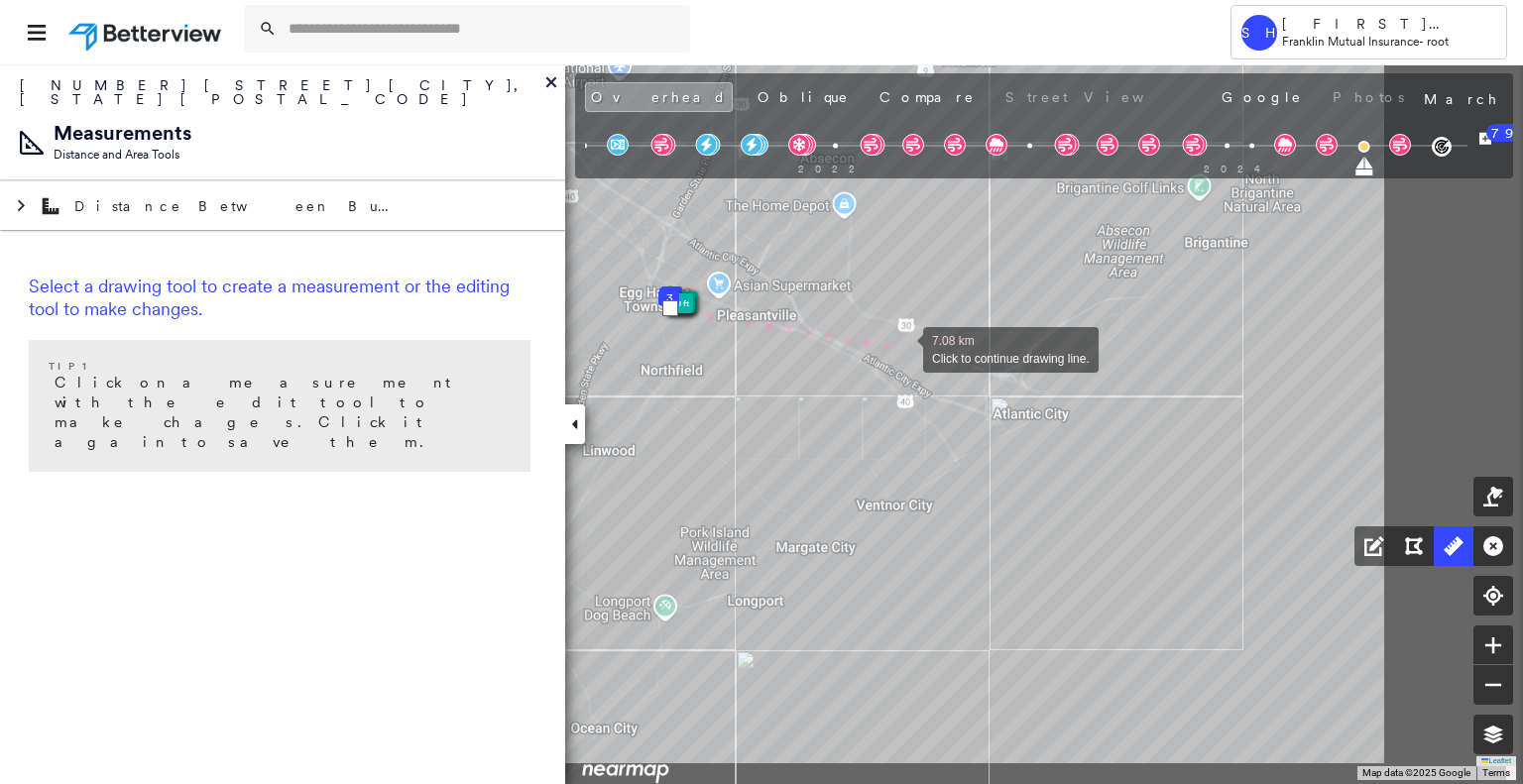 drag, startPoint x: 1196, startPoint y: 440, endPoint x: 905, endPoint y: 348, distance: 305.19666 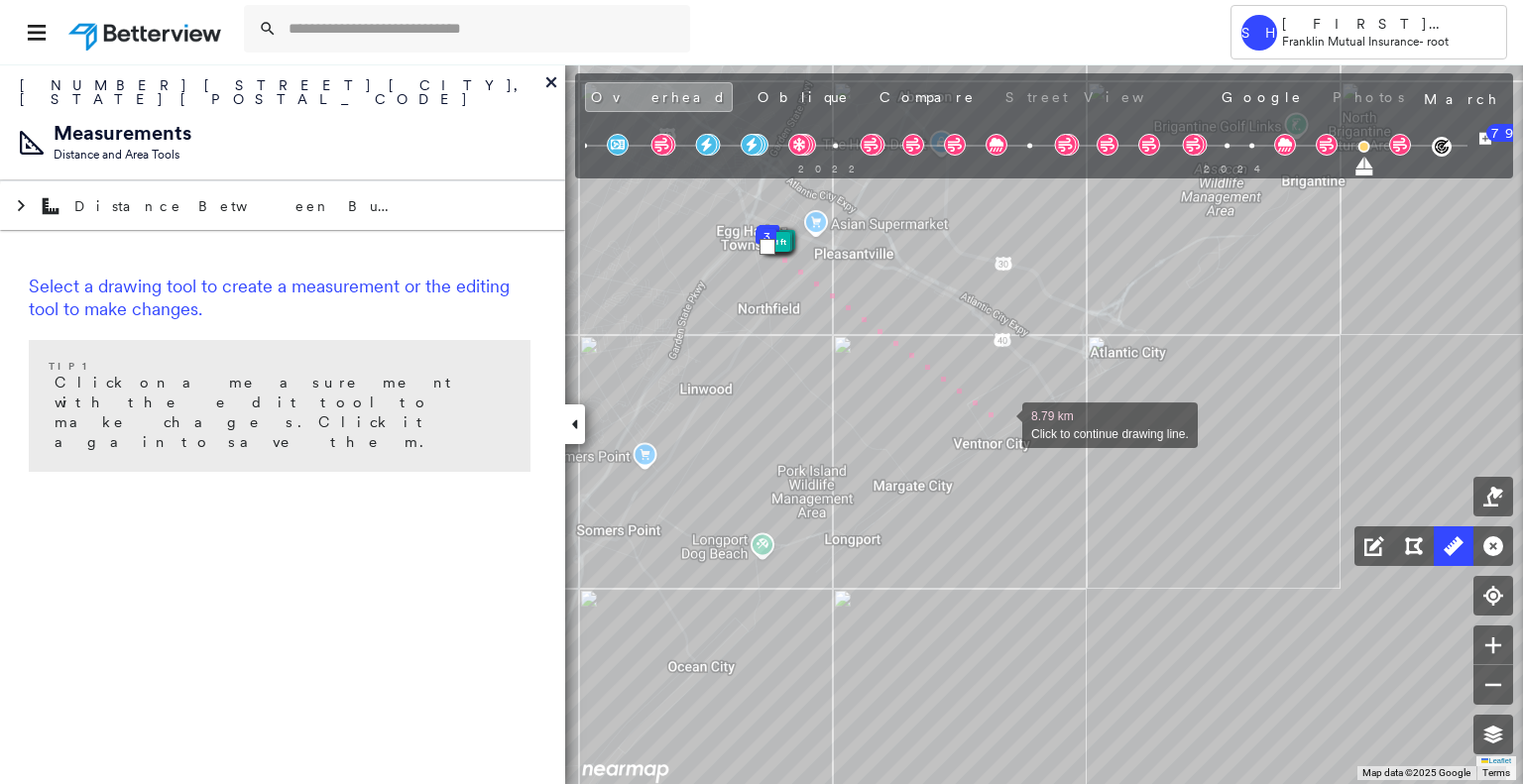 drag, startPoint x: 894, startPoint y: 489, endPoint x: 1000, endPoint y: 437, distance: 118.067777 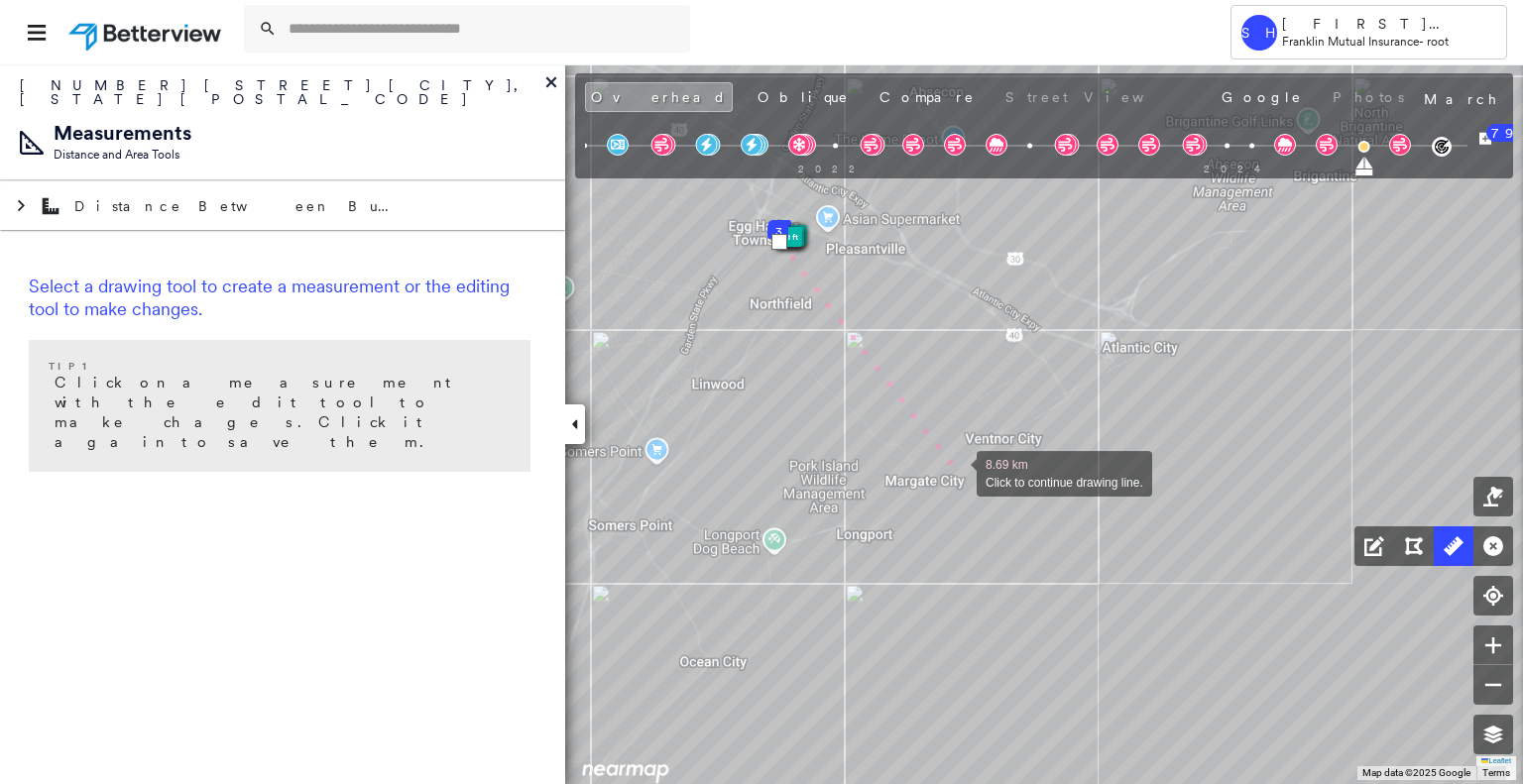 click at bounding box center (957, 472) 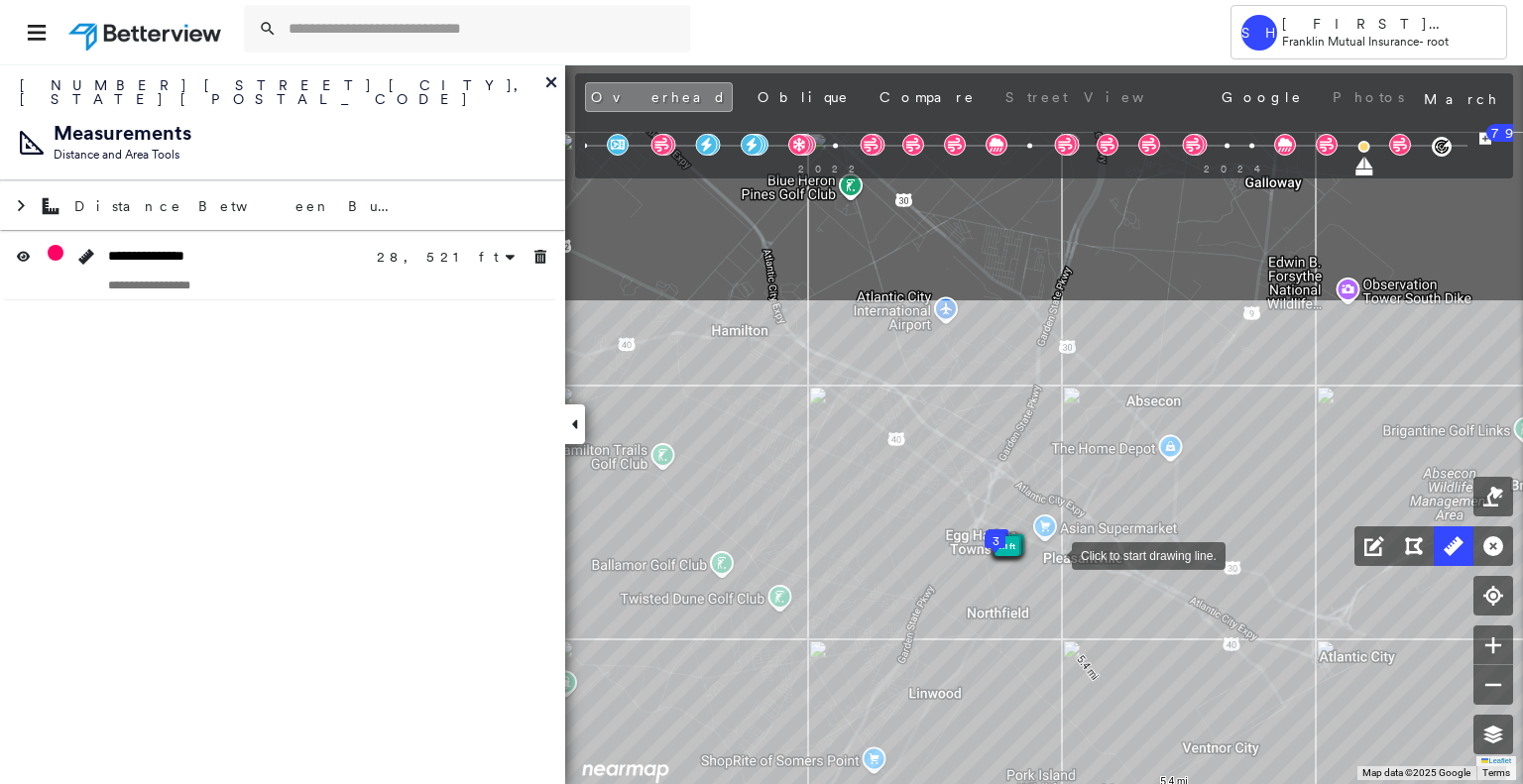 drag, startPoint x: 834, startPoint y: 242, endPoint x: 1051, endPoint y: 551, distance: 377.58443 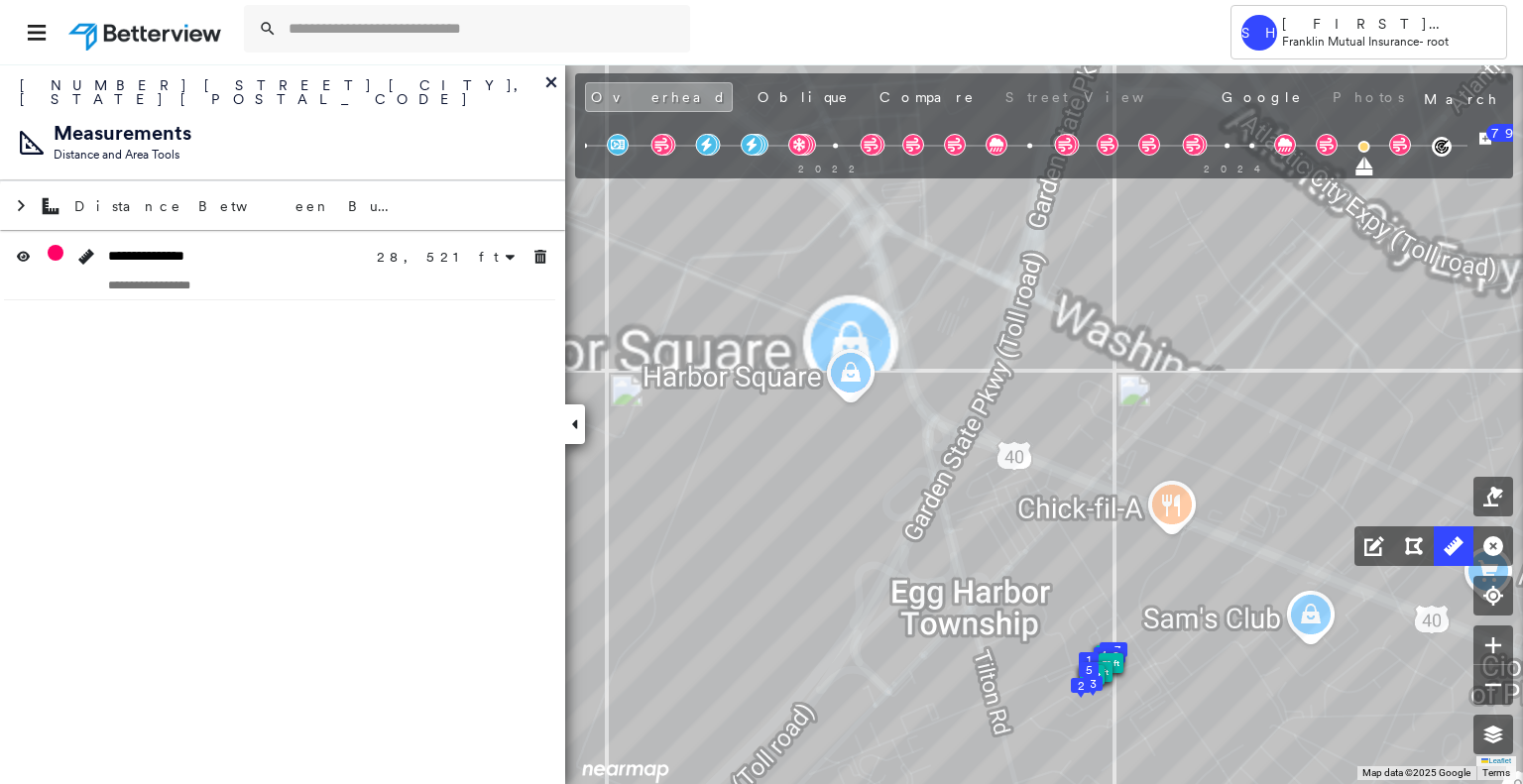 drag, startPoint x: 1075, startPoint y: 604, endPoint x: 956, endPoint y: 336, distance: 293.23199 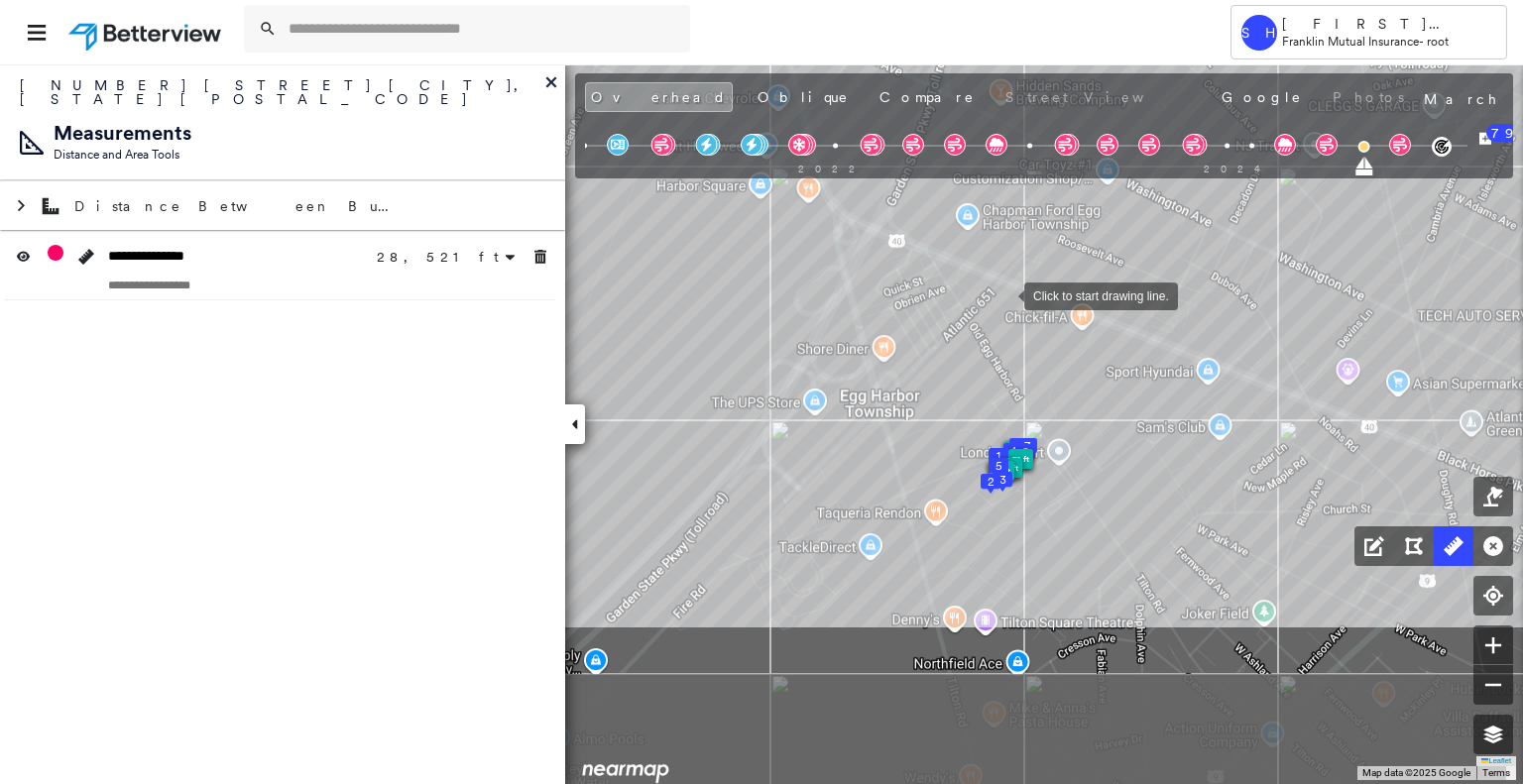 drag, startPoint x: 1087, startPoint y: 487, endPoint x: 1004, endPoint y: 295, distance: 209.17218 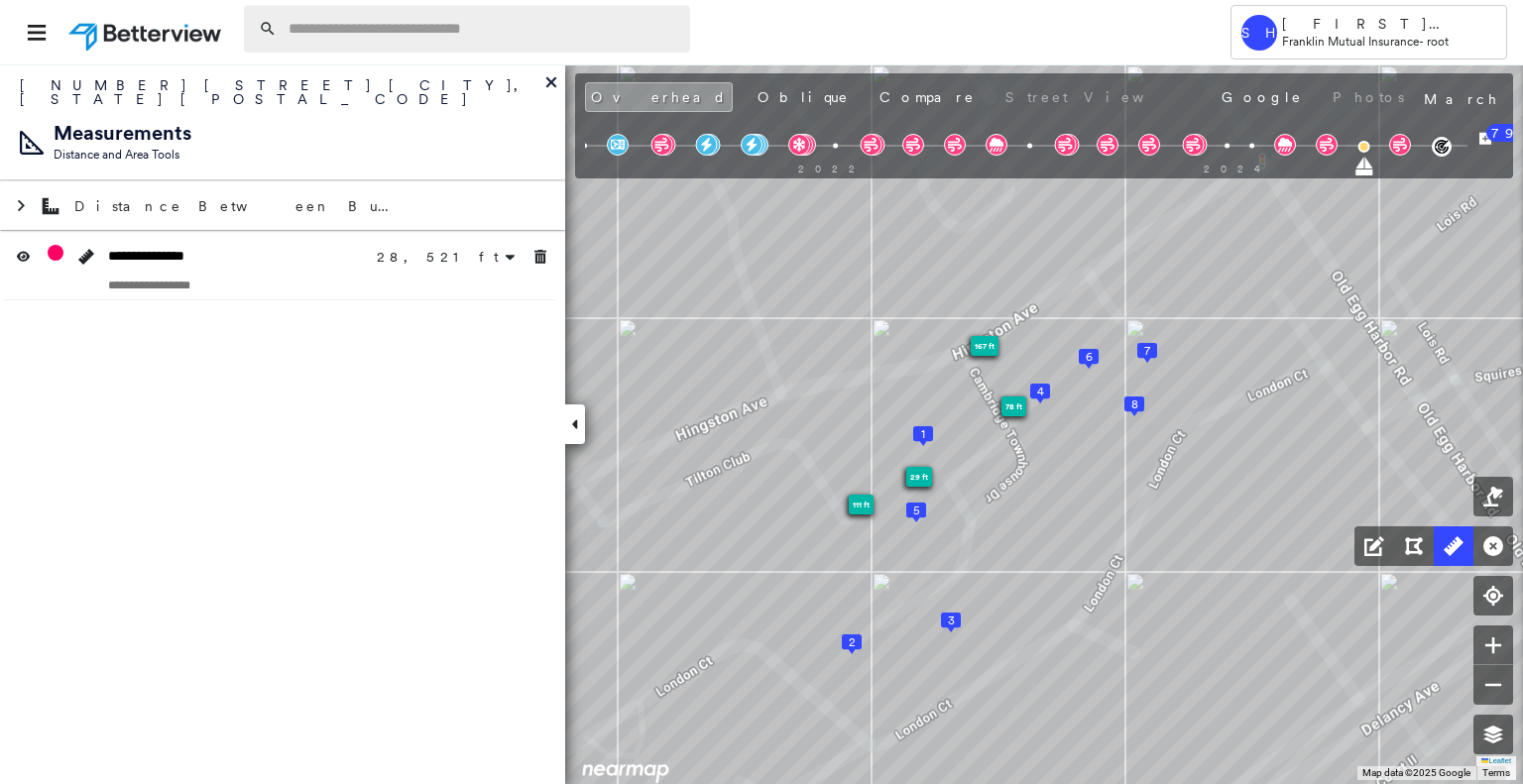 click at bounding box center (483, 29) 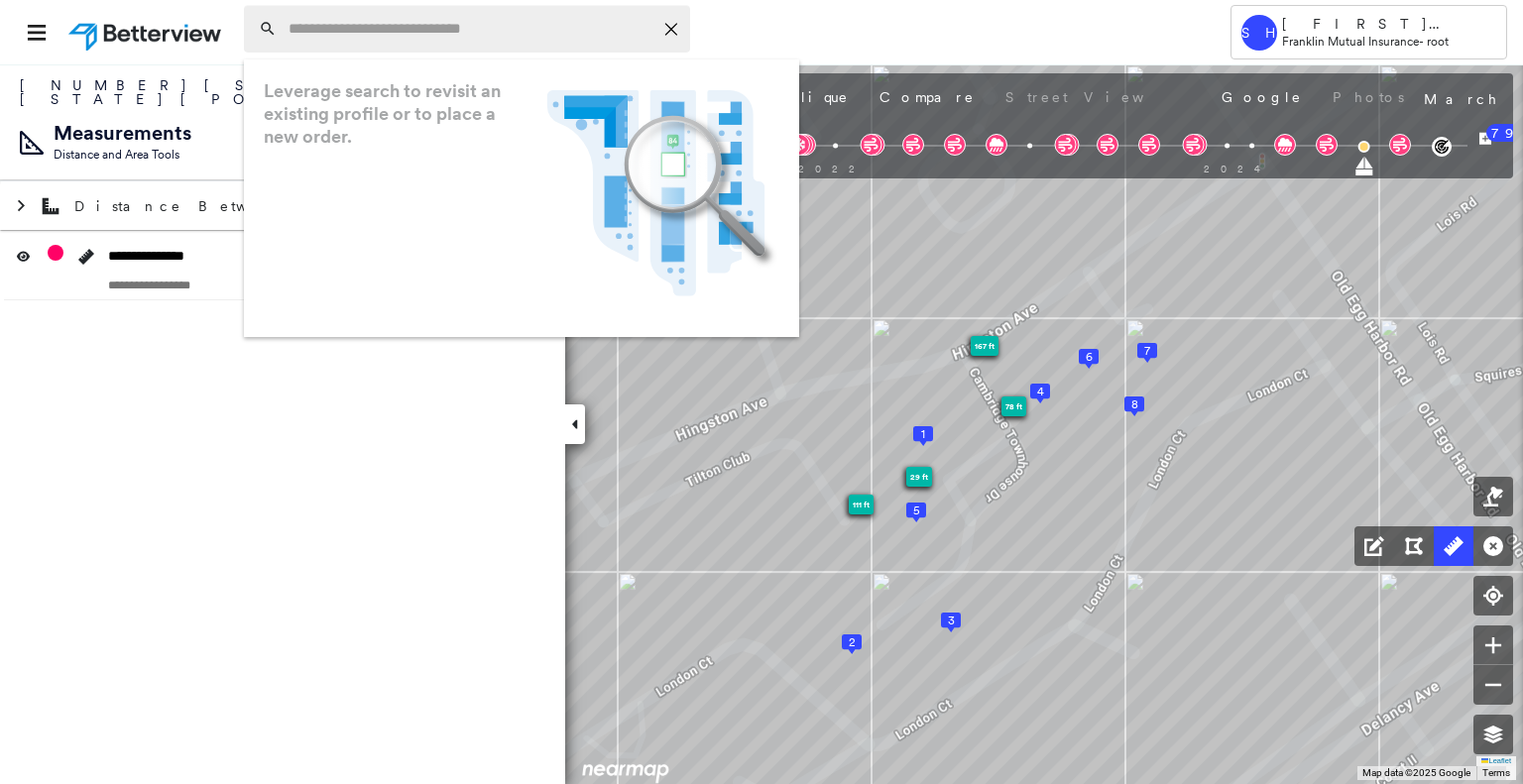 paste on "**********" 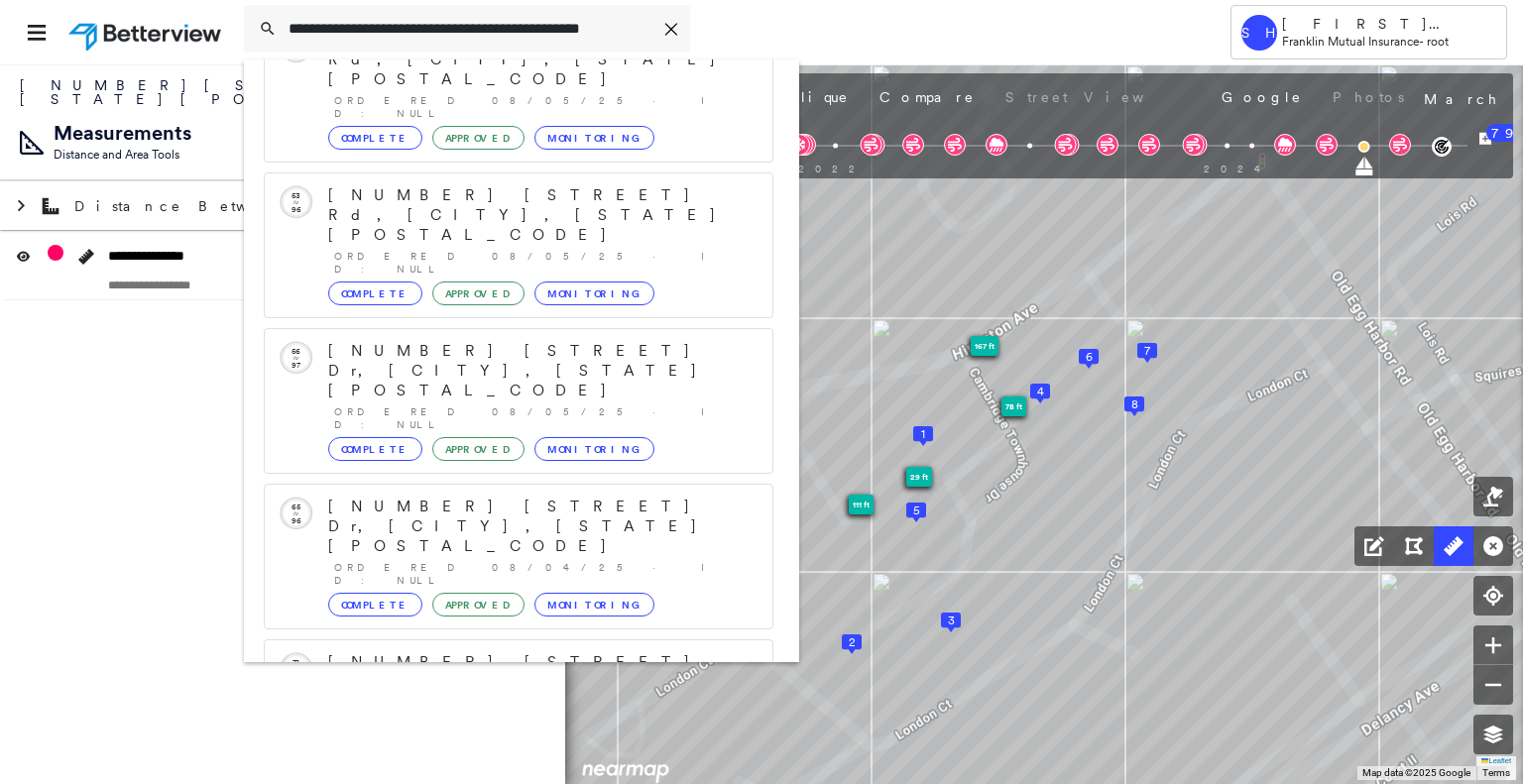 scroll, scrollTop: 206, scrollLeft: 0, axis: vertical 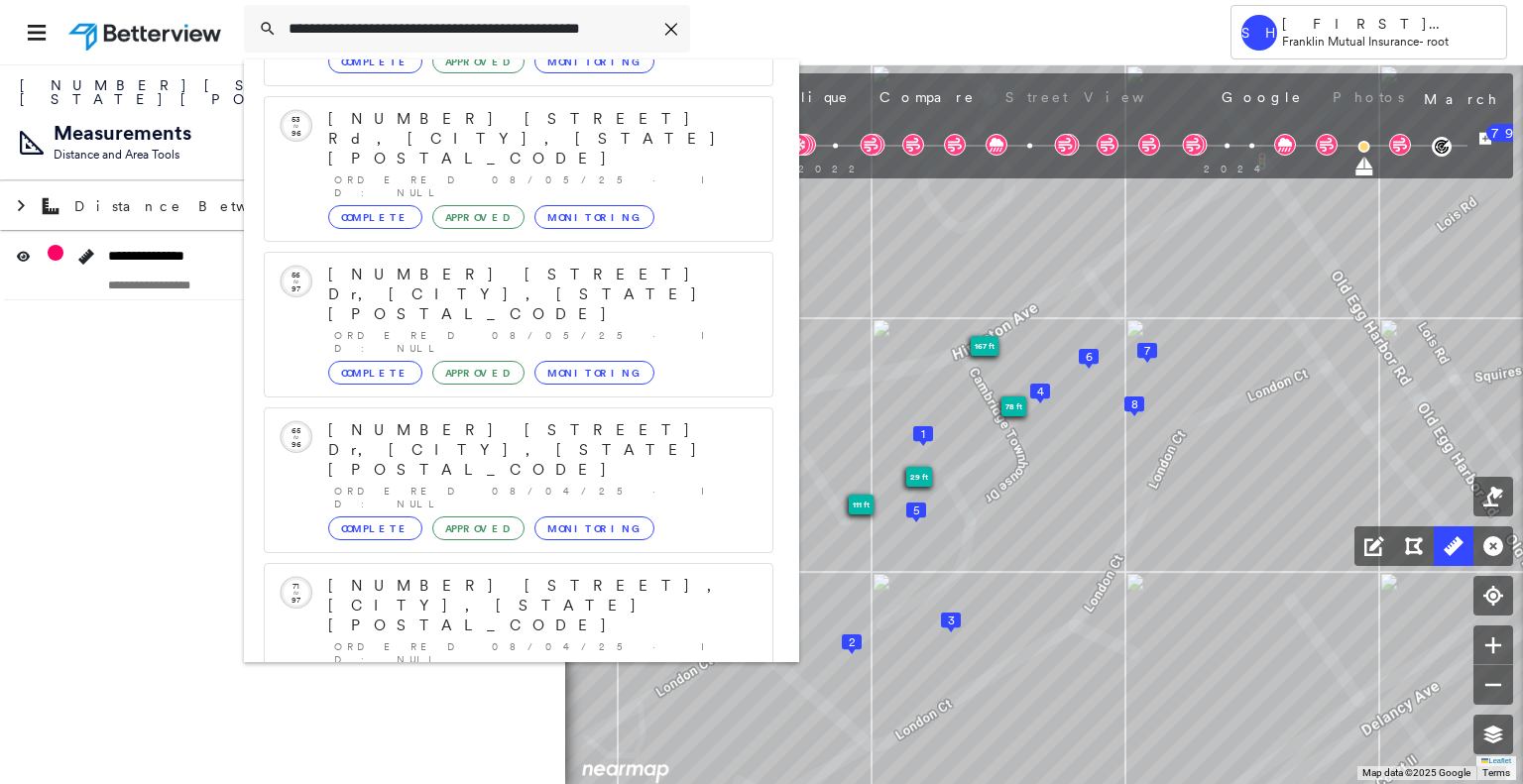 type on "**********" 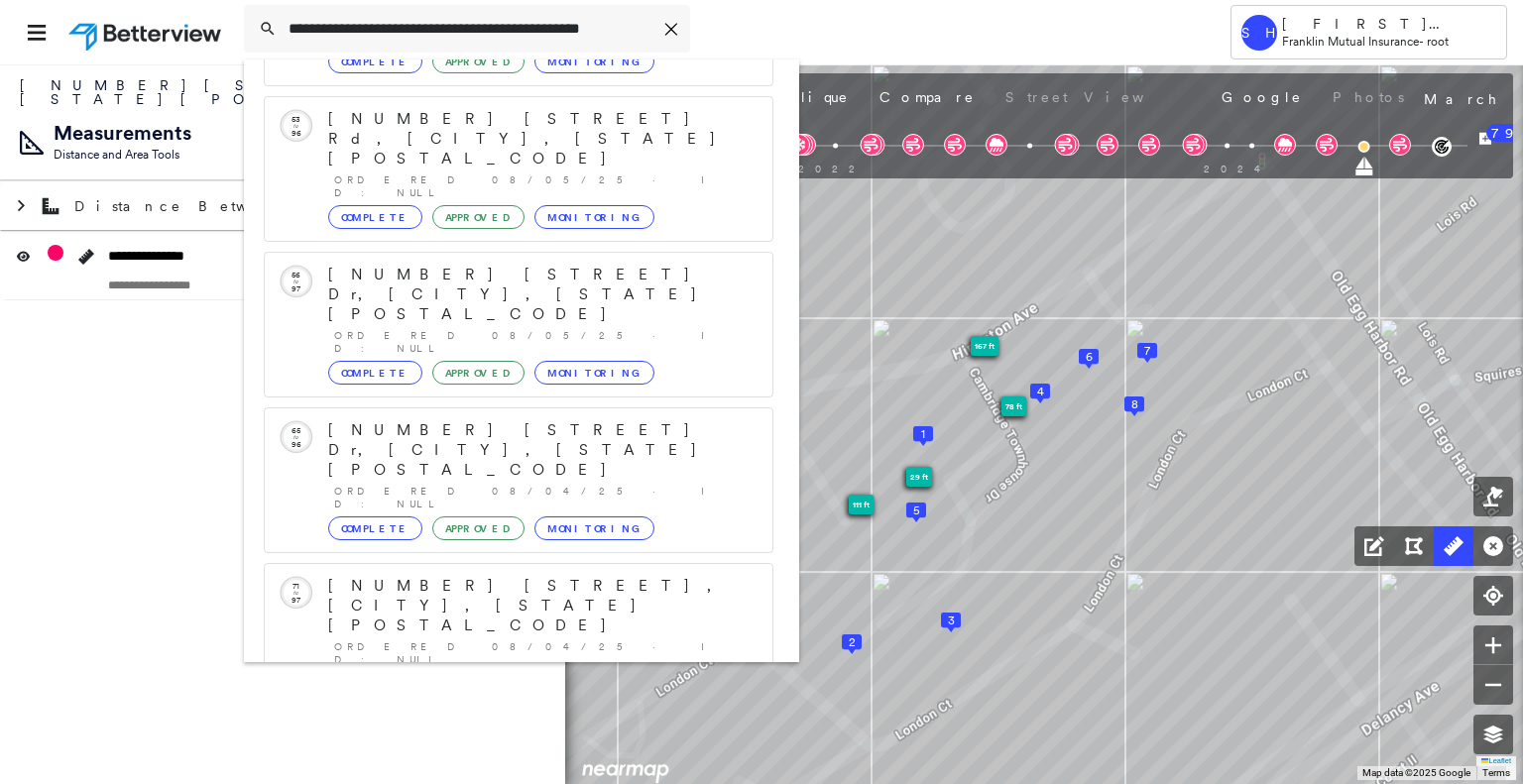 click on "[NUMBER] [STREET] Pl, [CITY], [STATE] [POSTAL_CODE]" at bounding box center [497, 895] 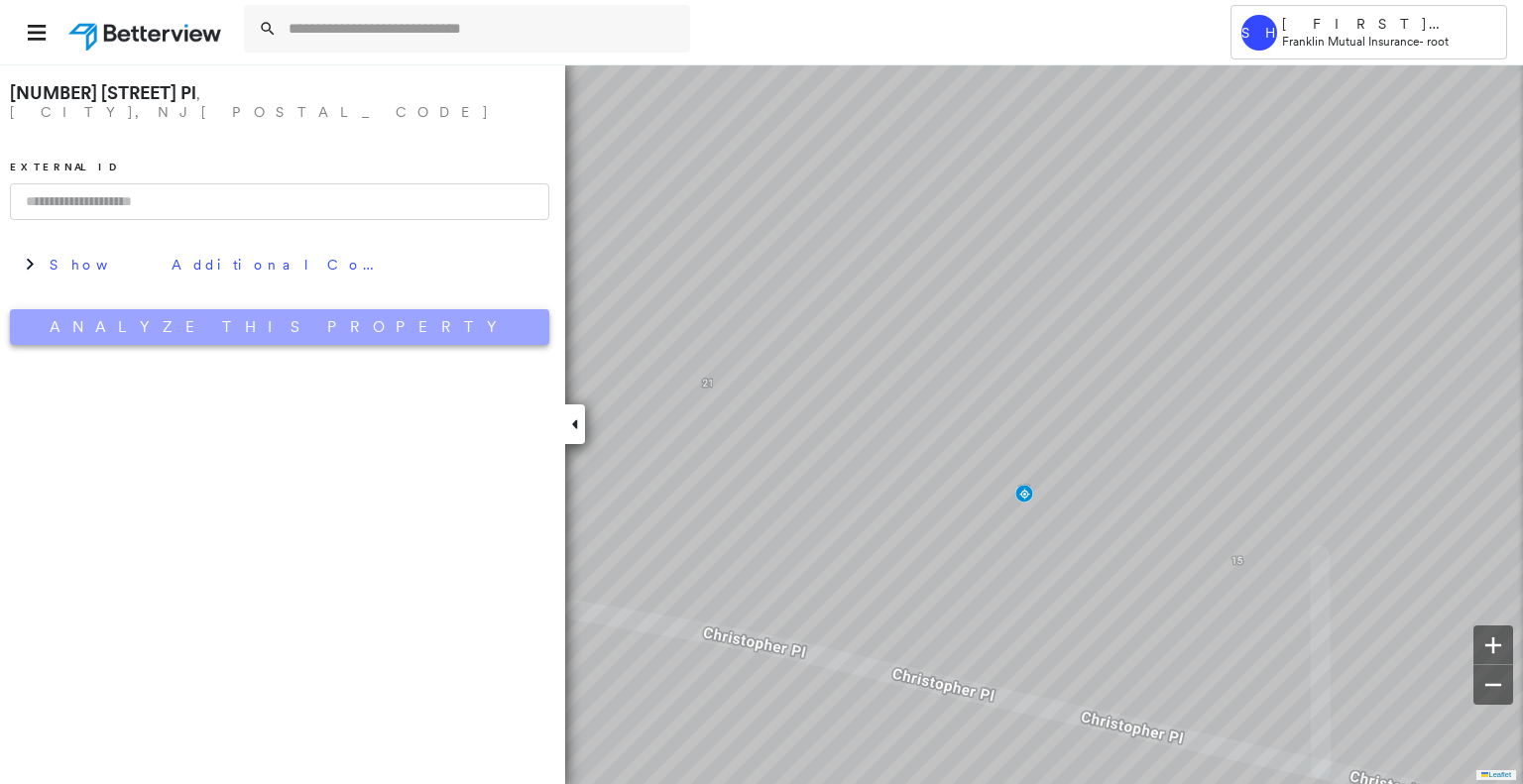 click on "Analyze This Property" at bounding box center [280, 327] 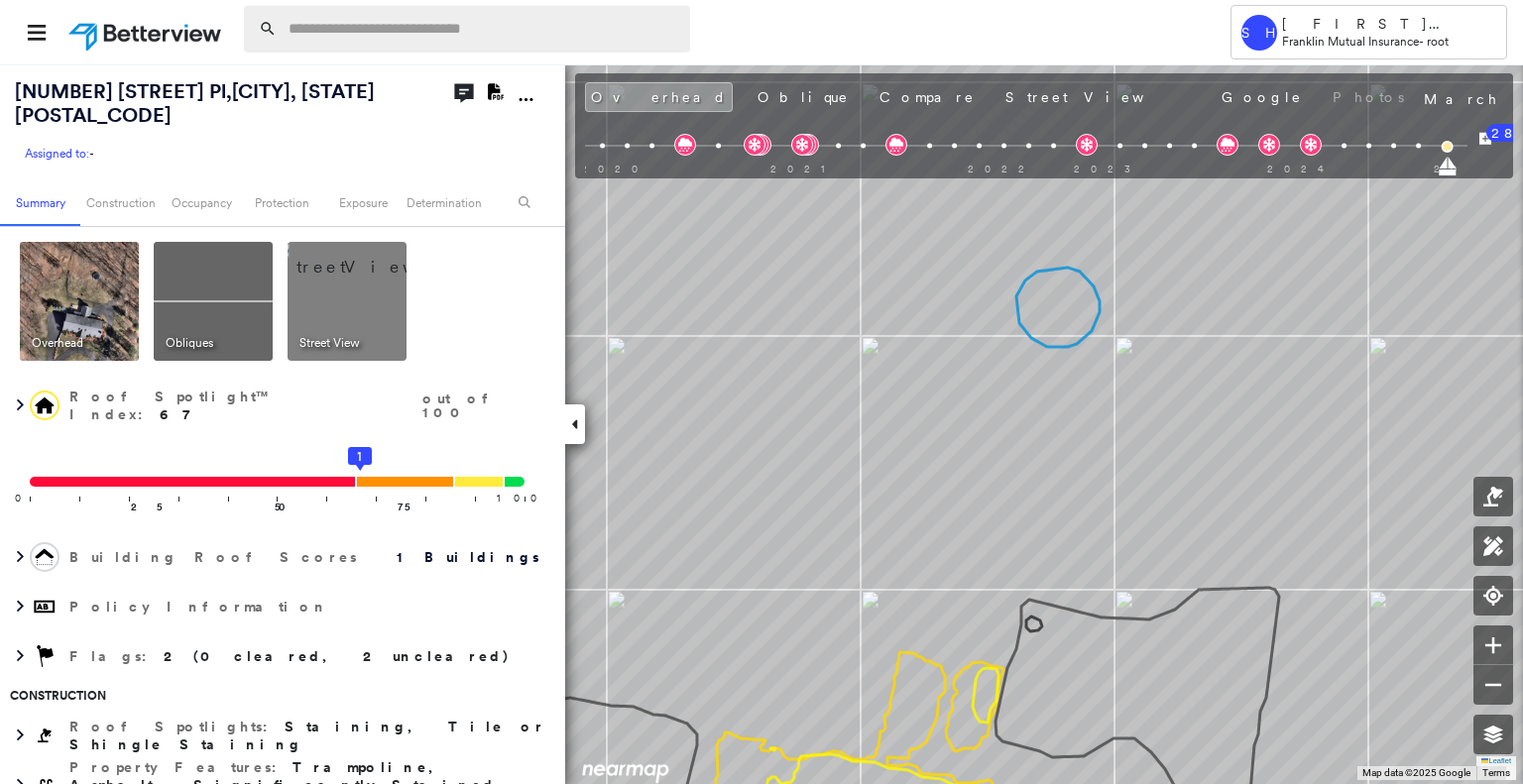 click at bounding box center [483, 29] 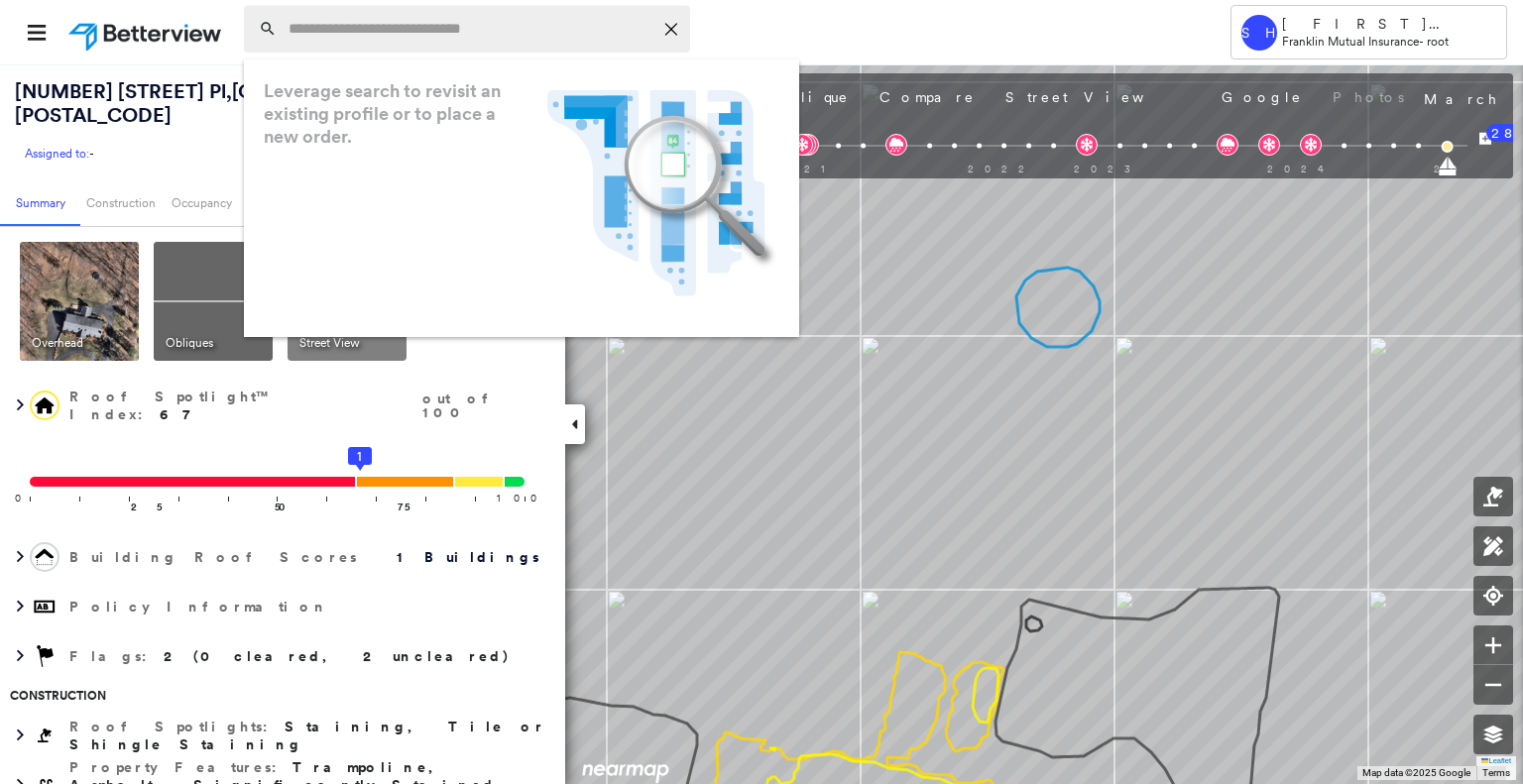 paste on "**********" 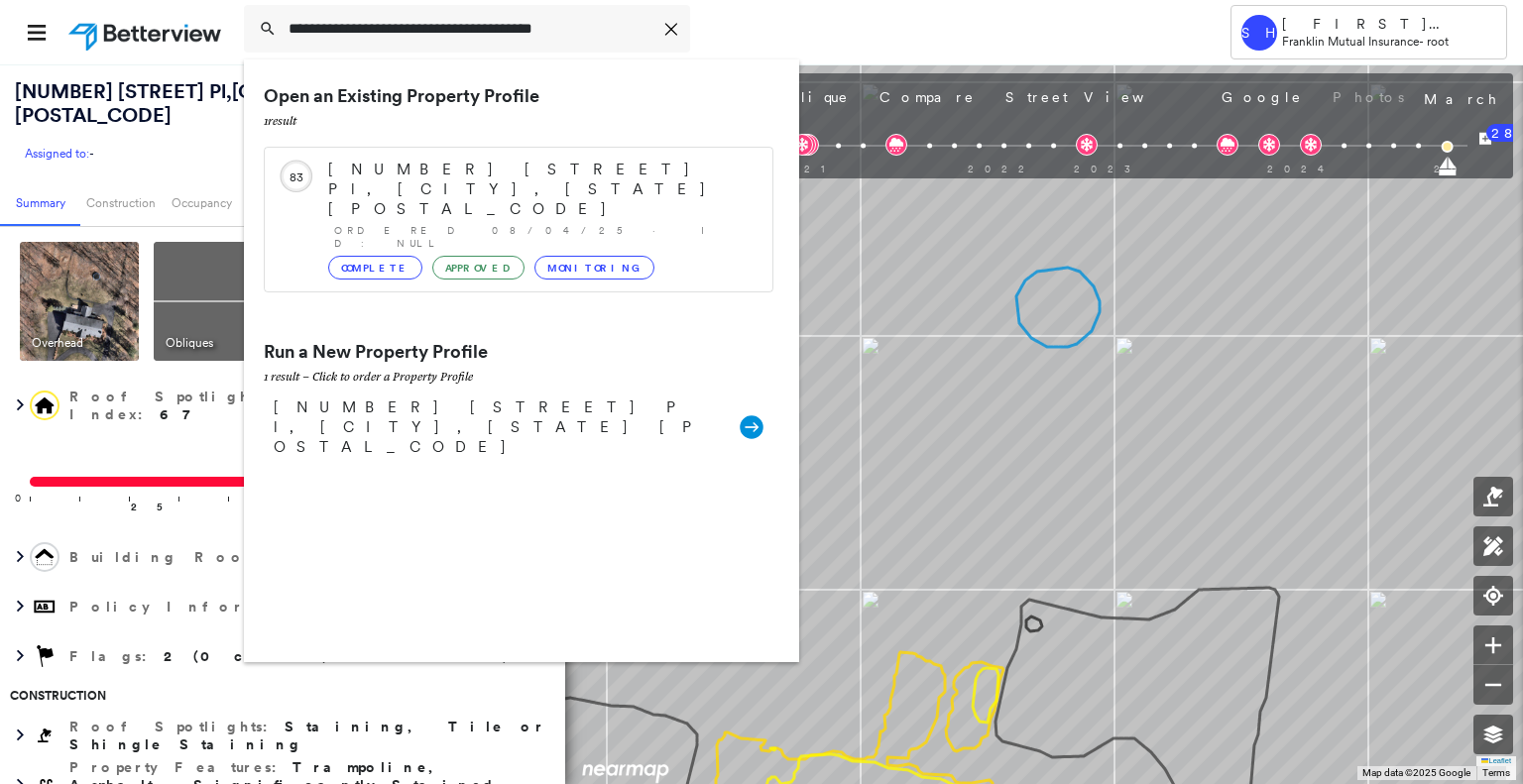 type on "**********" 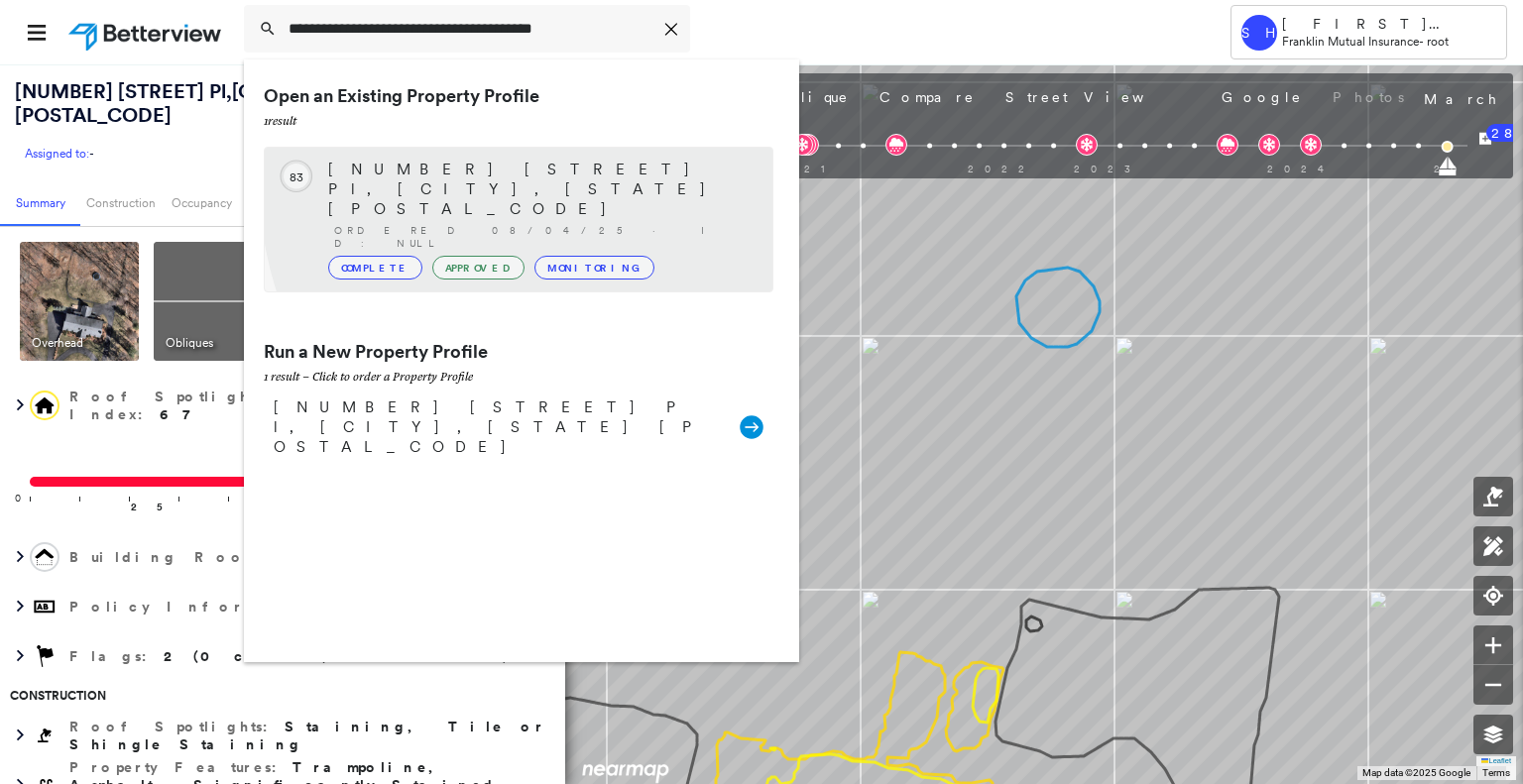 click on "Ordered 08/04/25 · ID: null" at bounding box center [543, 237] 